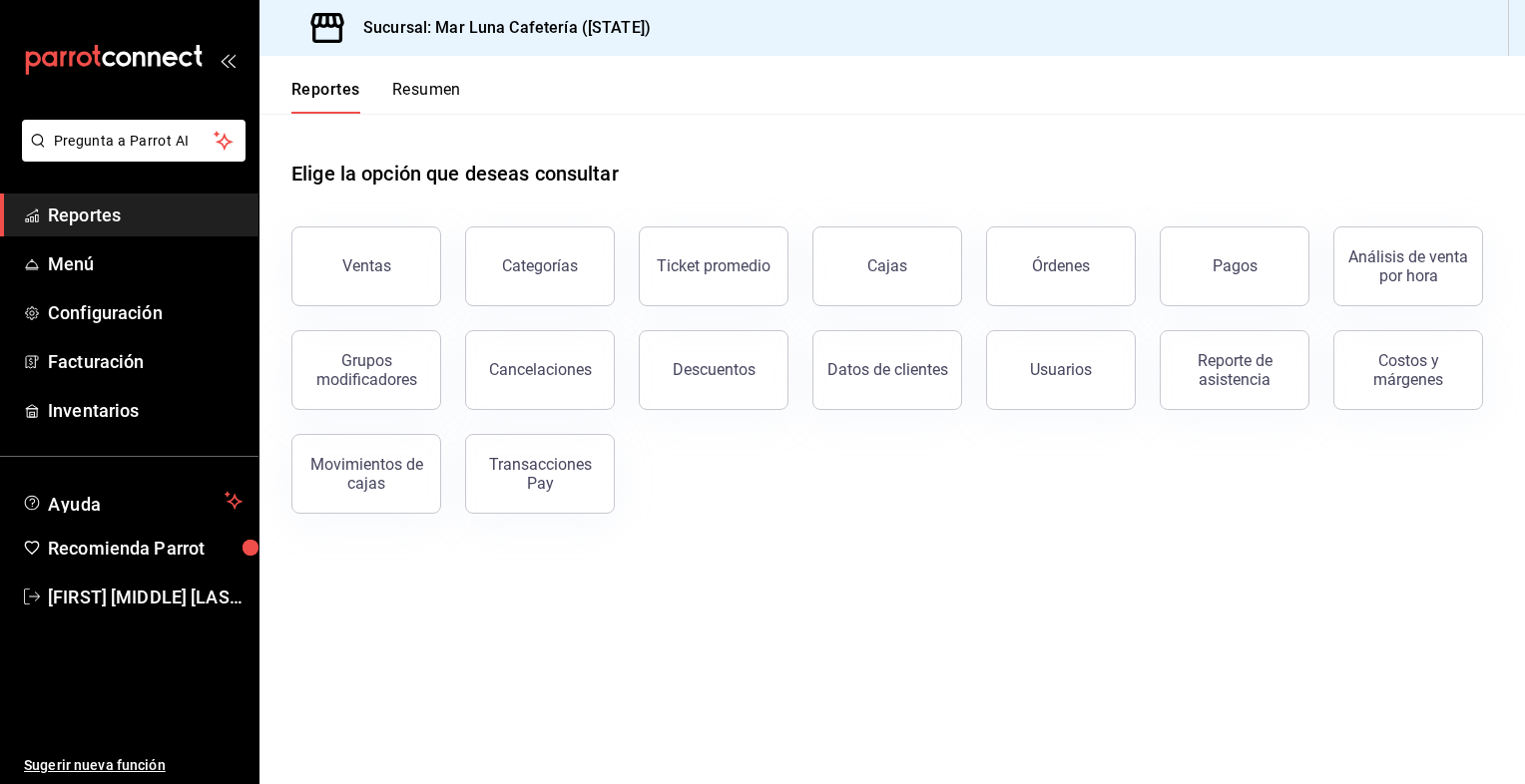 scroll, scrollTop: 0, scrollLeft: 0, axis: both 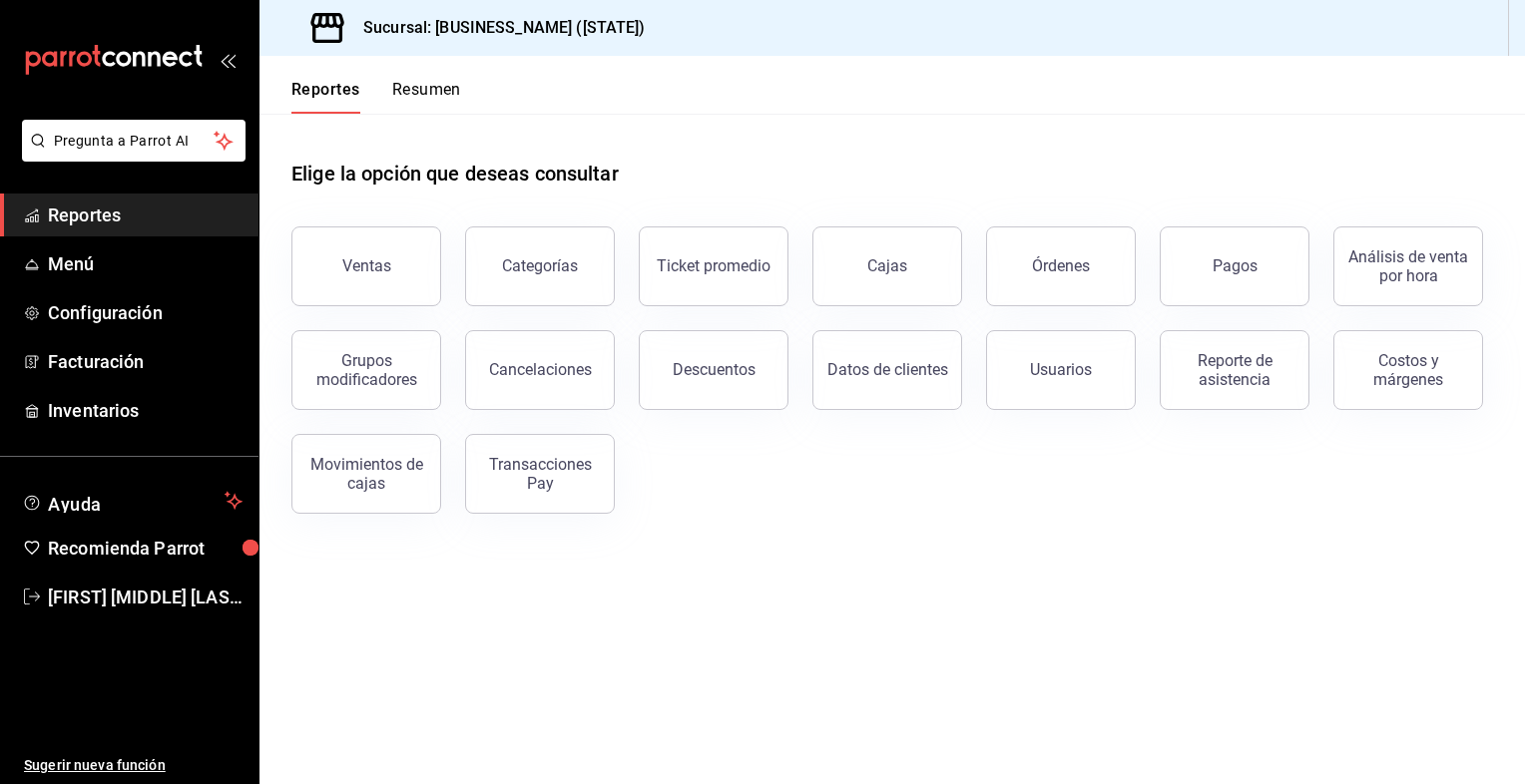 click 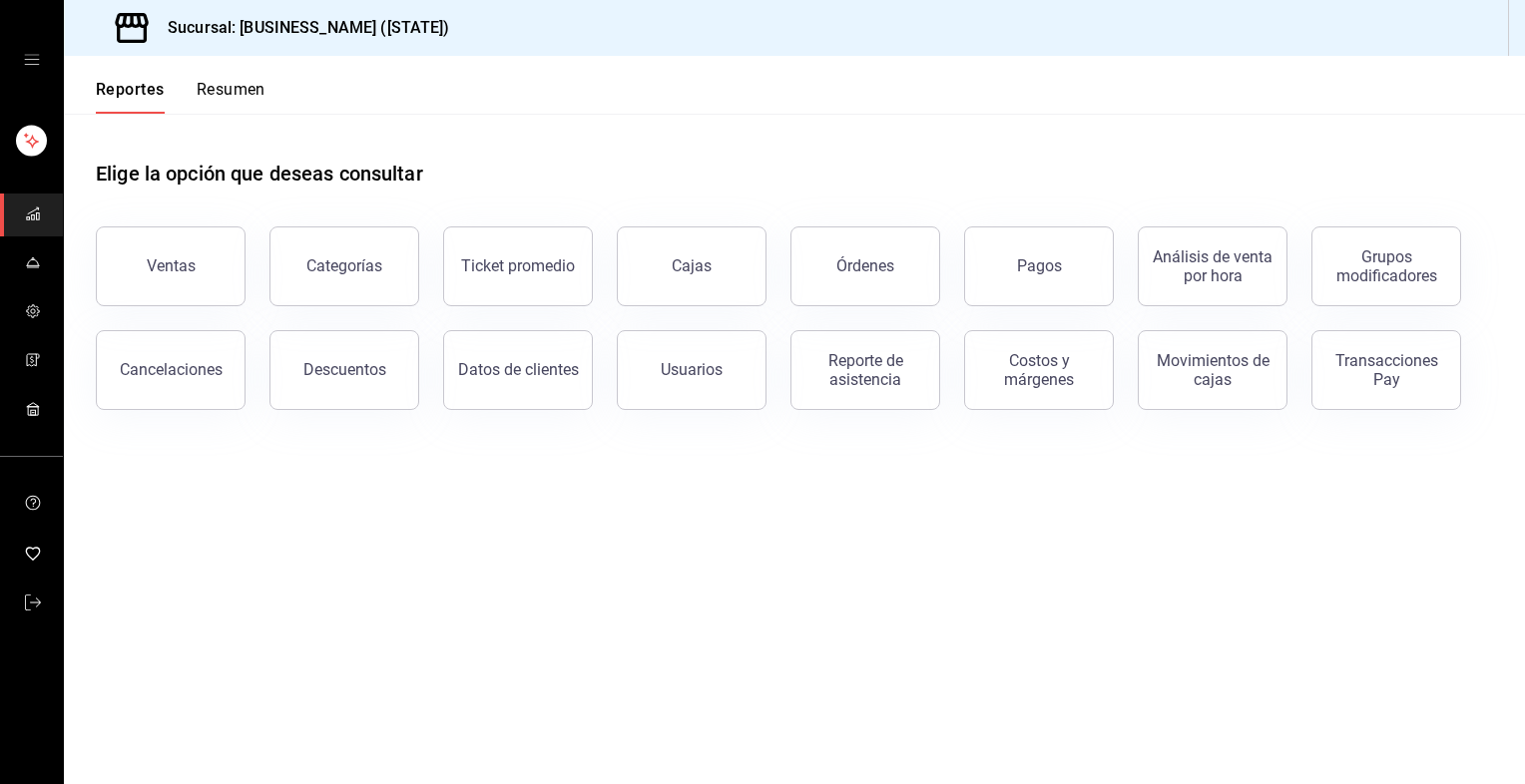 drag, startPoint x: 872, startPoint y: 370, endPoint x: 862, endPoint y: 374, distance: 10.77033 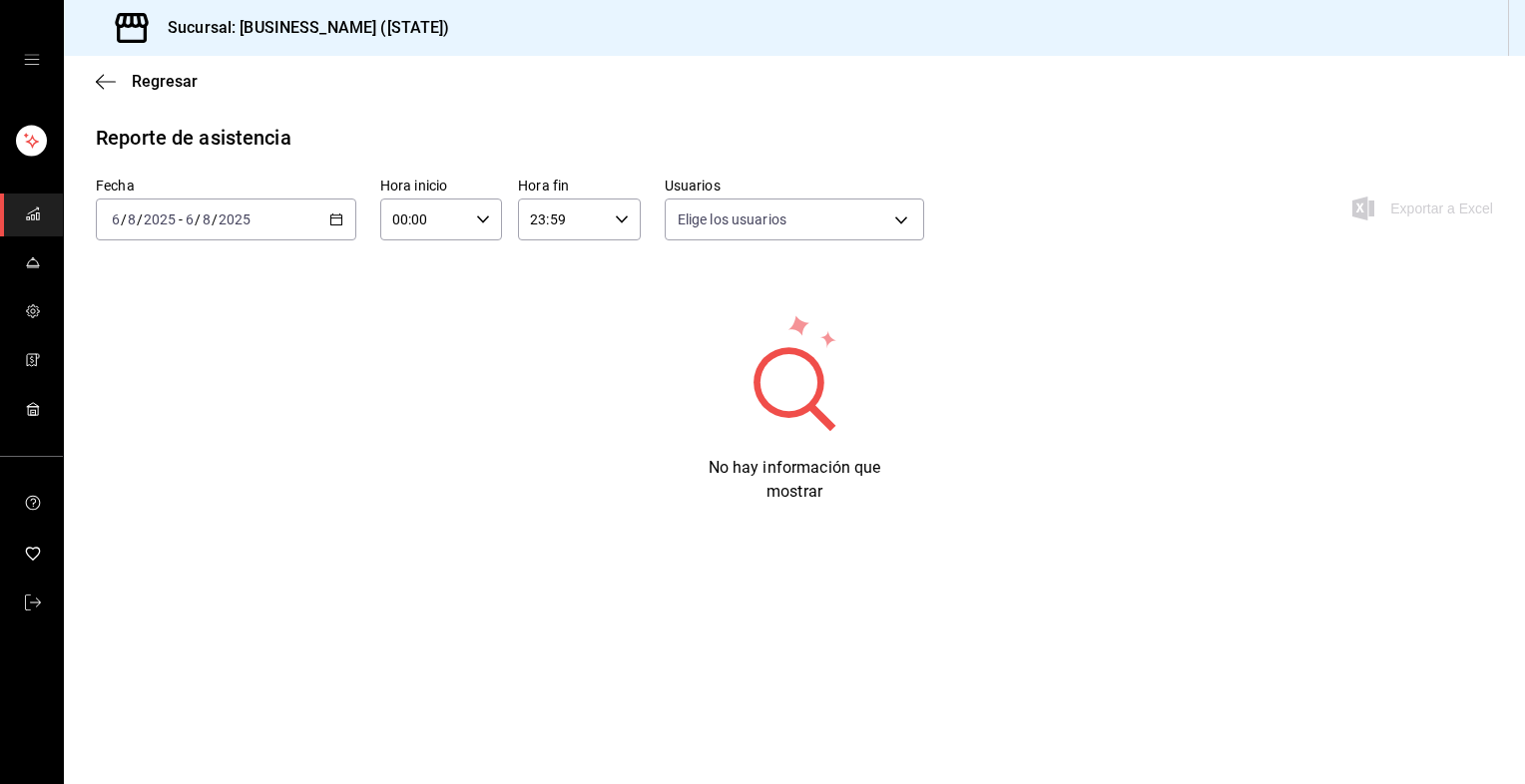 type on "d9aa2770-4345-45a8-bb8e-68c16bae5976,8c2a3830-6898-4d3e-b677-43153f62e448,9074e522-f761-4851-bef3-5fb6e8fbba9f,df9a09de-7c70-4ce6-b051-d86172998063" 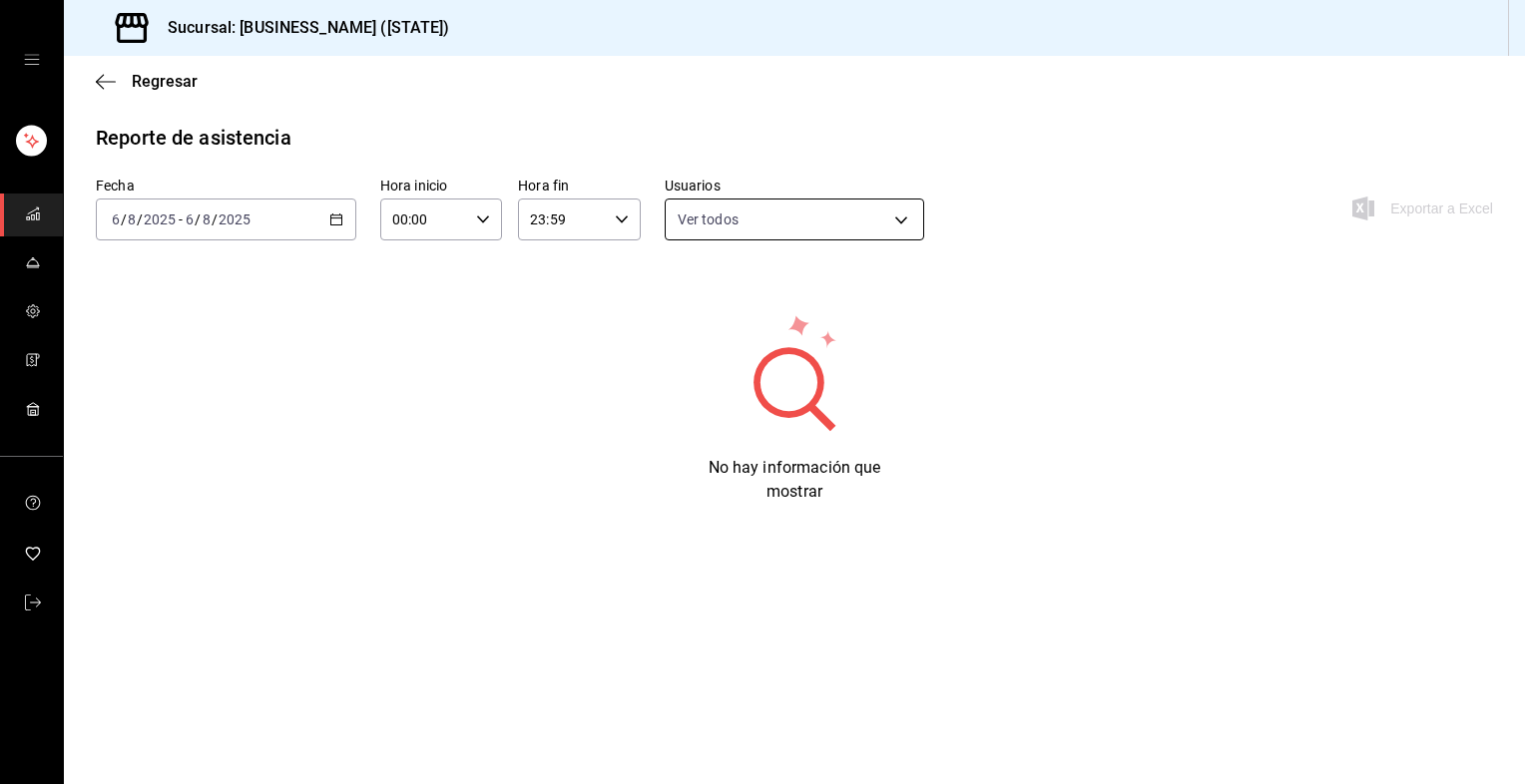 click on "Sucursal: [BUSINESS_NAME] ([STATE]) Regresar Reporte de asistencia Fecha 2025-08-06 6 / 8 / 2025 - 2025-08-06 6 / 8 / 2025 Hora inicio 00:00 Hora inicio Hora fin 23:59 Hora fin Usuarios Ver todos [UUID],[UUID],[UUID],[UUID] Exportar a Excel No hay información que mostrar GANA 1 MES GRATIS EN TU SUSCRIPCIÓN AQUÍ ¿Recuerdas cómo empezó tu restaurante?
Hoy puedes ayudar a un colega a tener el mismo cambio que tú viviste.
Recomienda Parrot directamente desde tu Portal Administrador.
Es fácil y rápido.
🎁 Por cada restaurante que se una, ganas 1 mes gratis. Visitar centro de ayuda ([PHONE]) [EMAIL] Visitar centro de ayuda ([PHONE]) [EMAIL]" at bounding box center [762, 392] 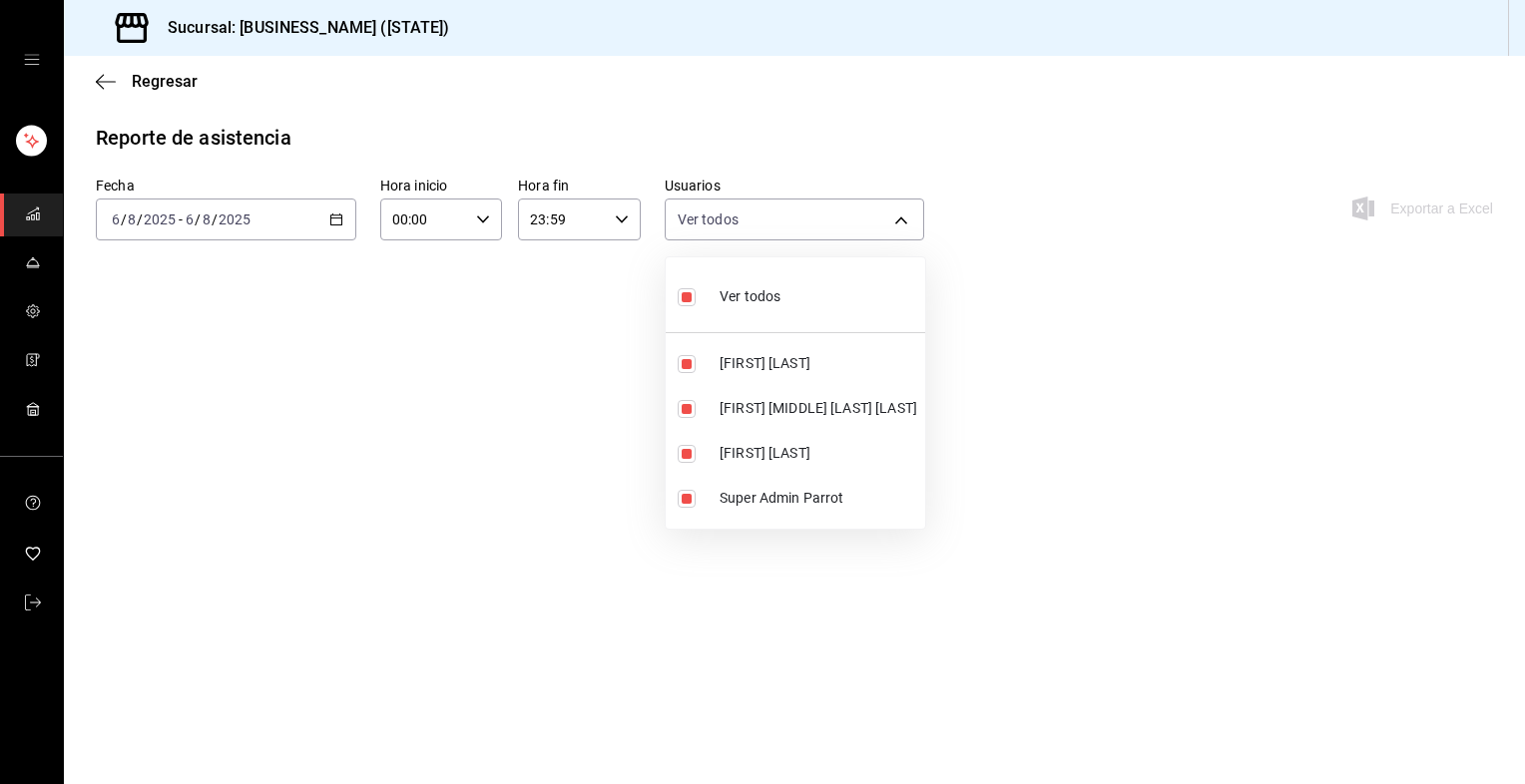 click at bounding box center [762, 392] 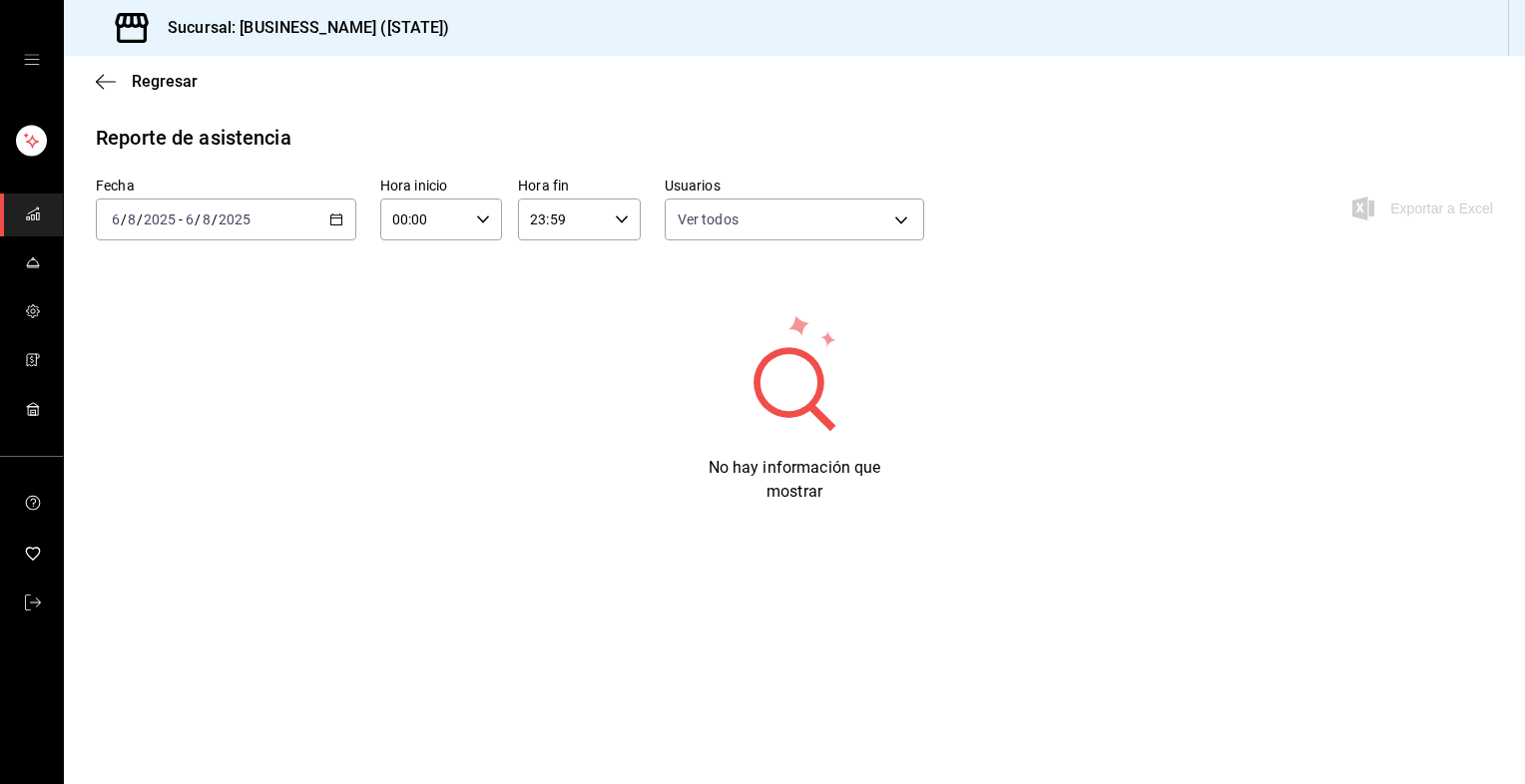 click 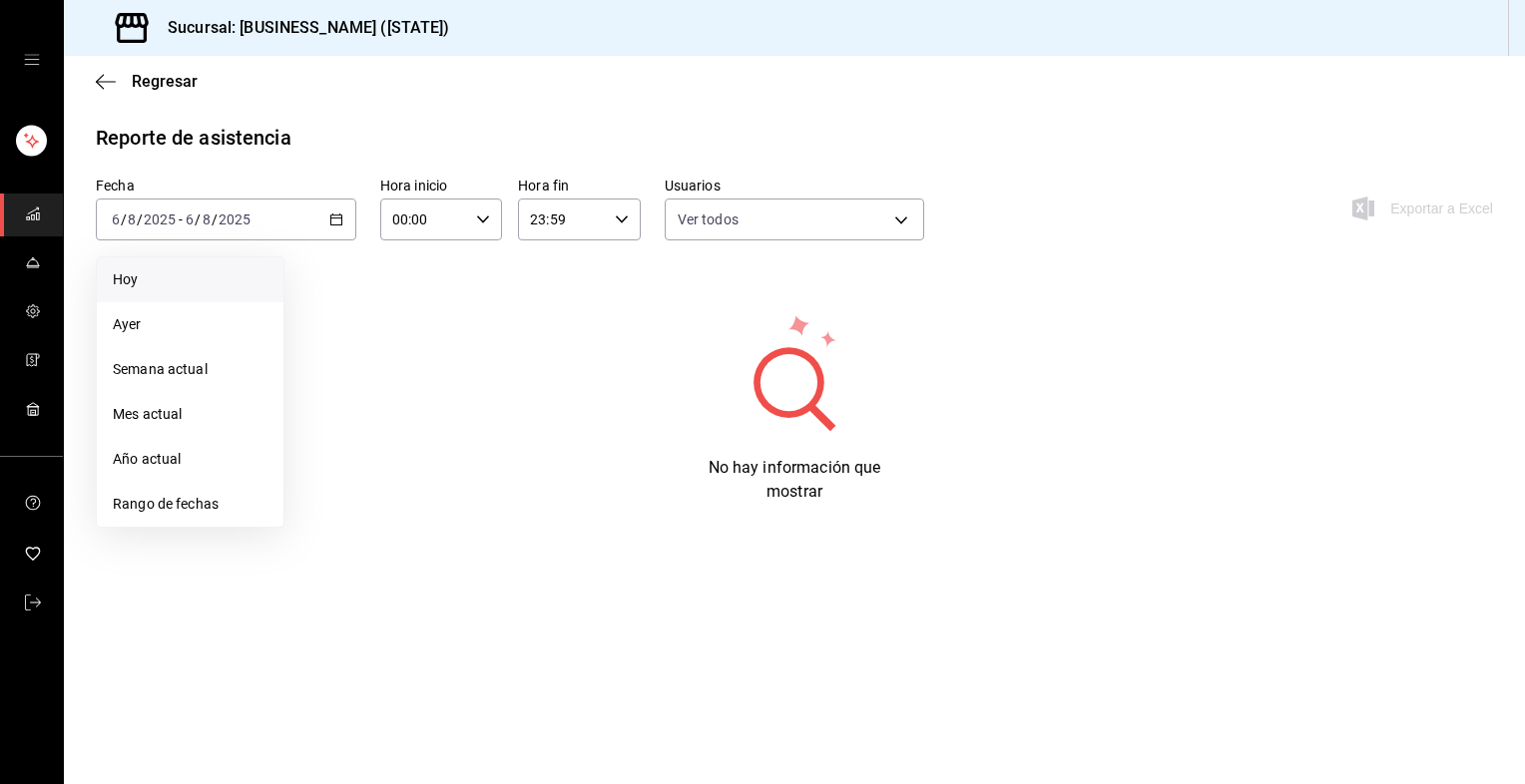 click on "Hoy" at bounding box center (190, 279) 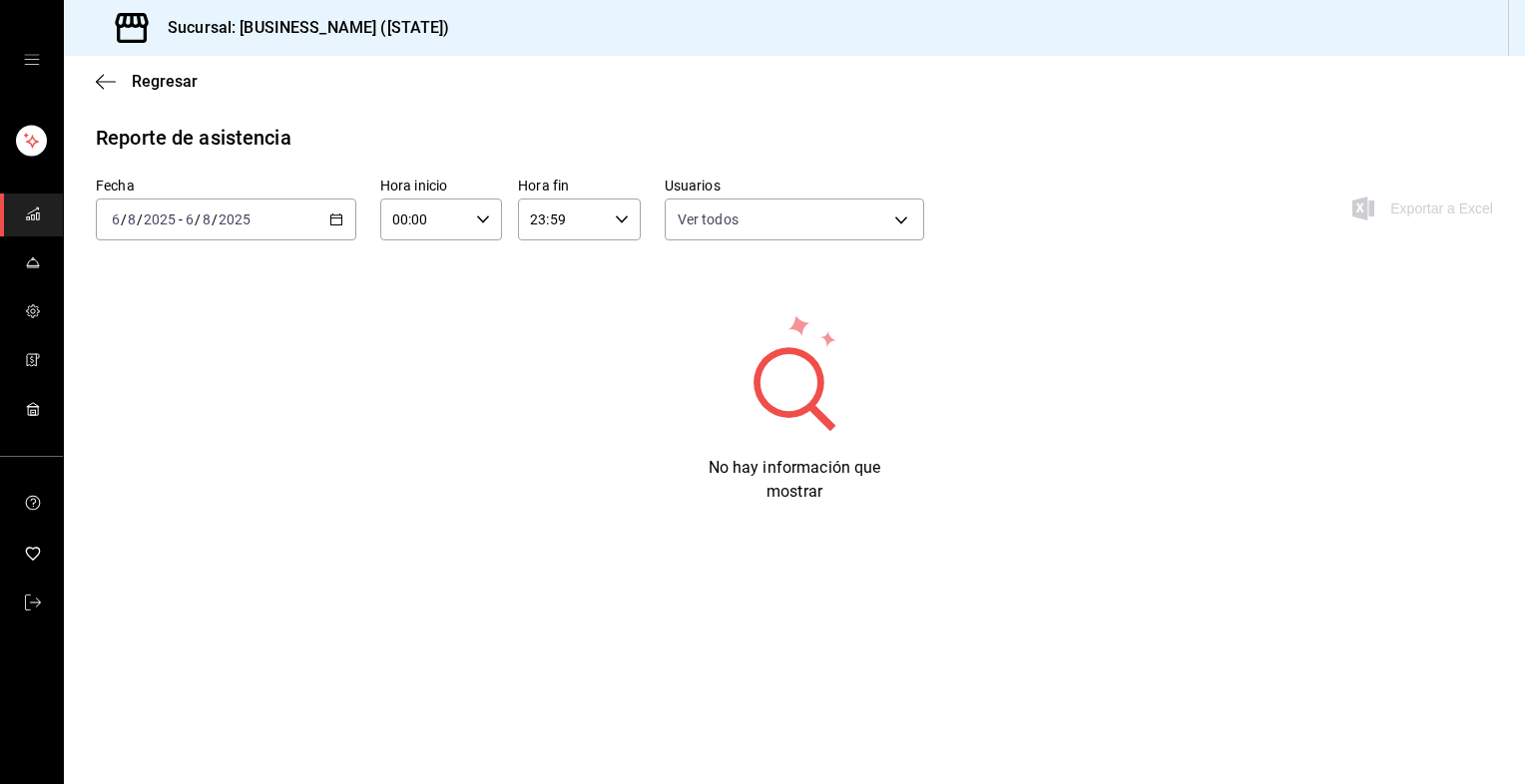 click on "No hay información que mostrar" at bounding box center (794, 408) 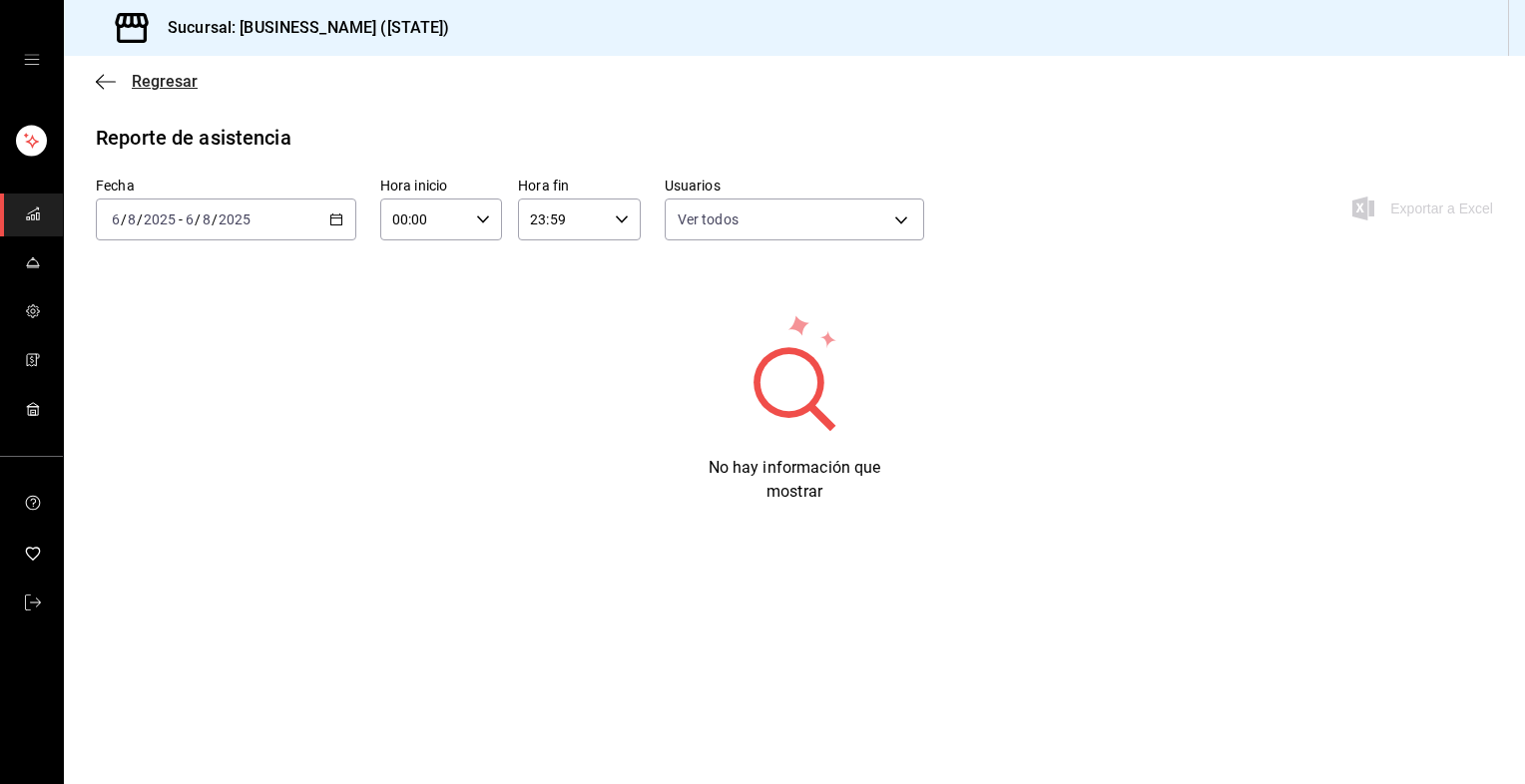 click 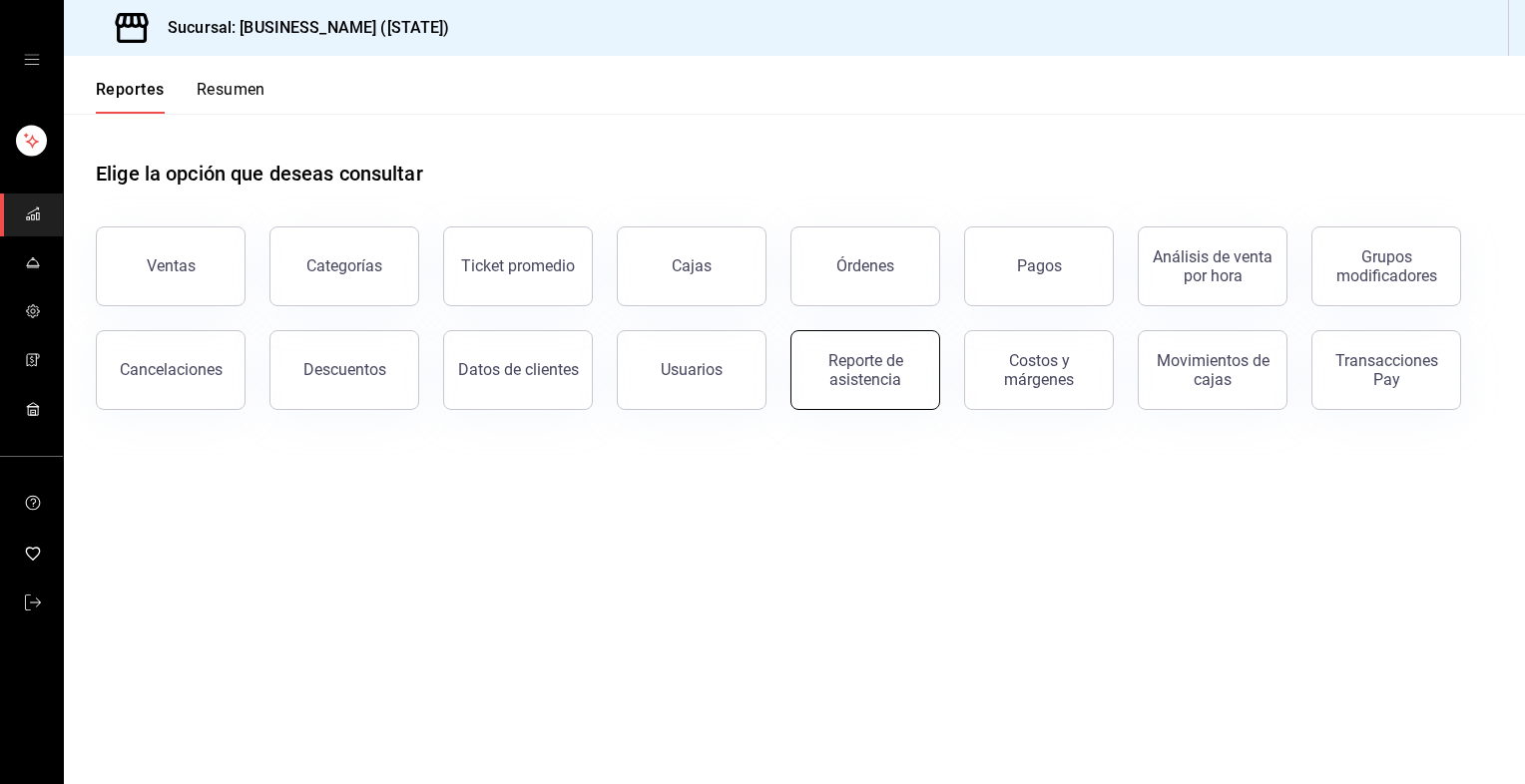 click on "Reporte de asistencia" at bounding box center (865, 370) 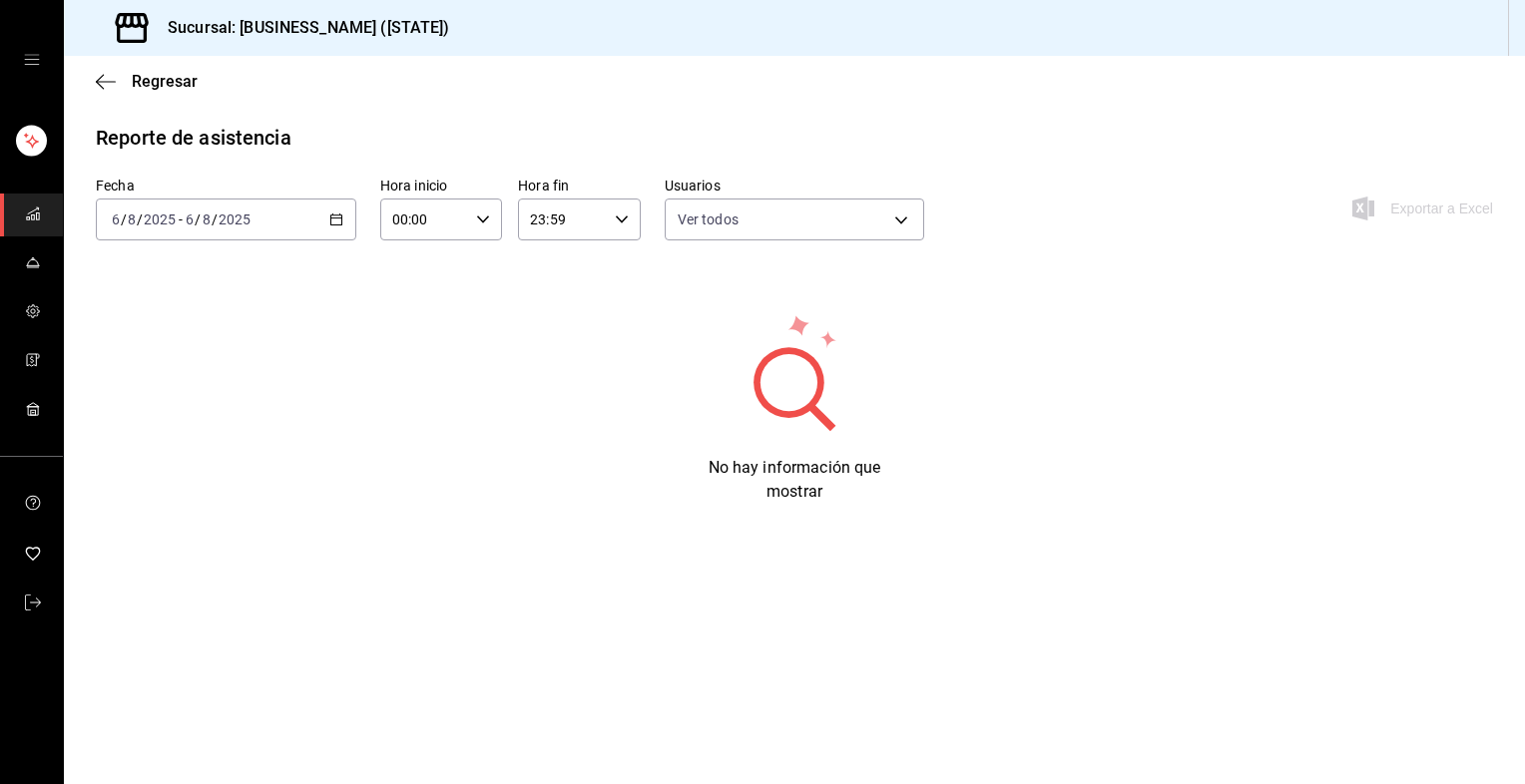 click on "2025-08-06 6 / 8 / 2025 - 2025-08-06 6 / 8 / 2025" at bounding box center [226, 219] 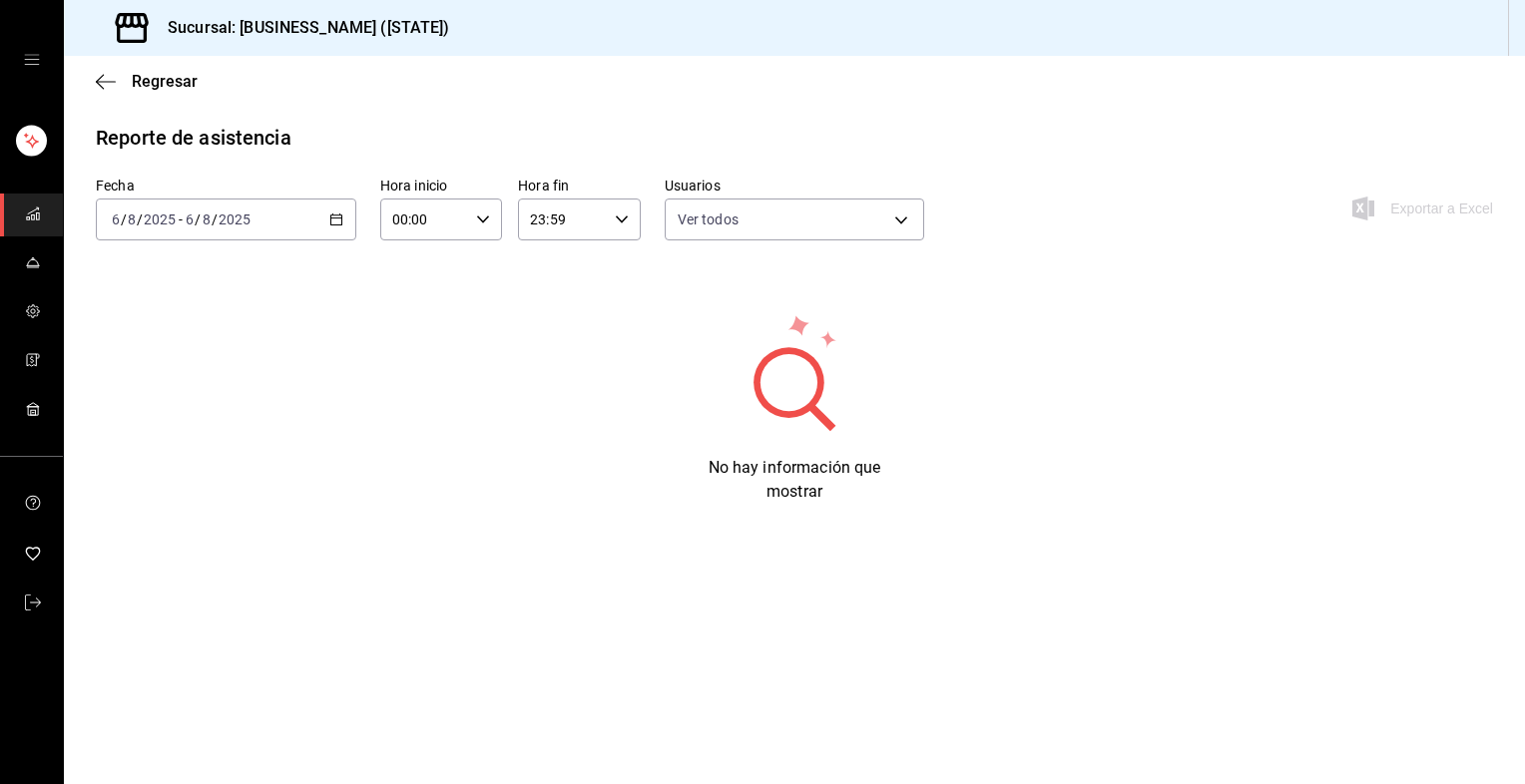 click on "2025-08-06 6 / 8 / 2025 - 2025-08-06 6 / 8 / 2025" at bounding box center (226, 219) 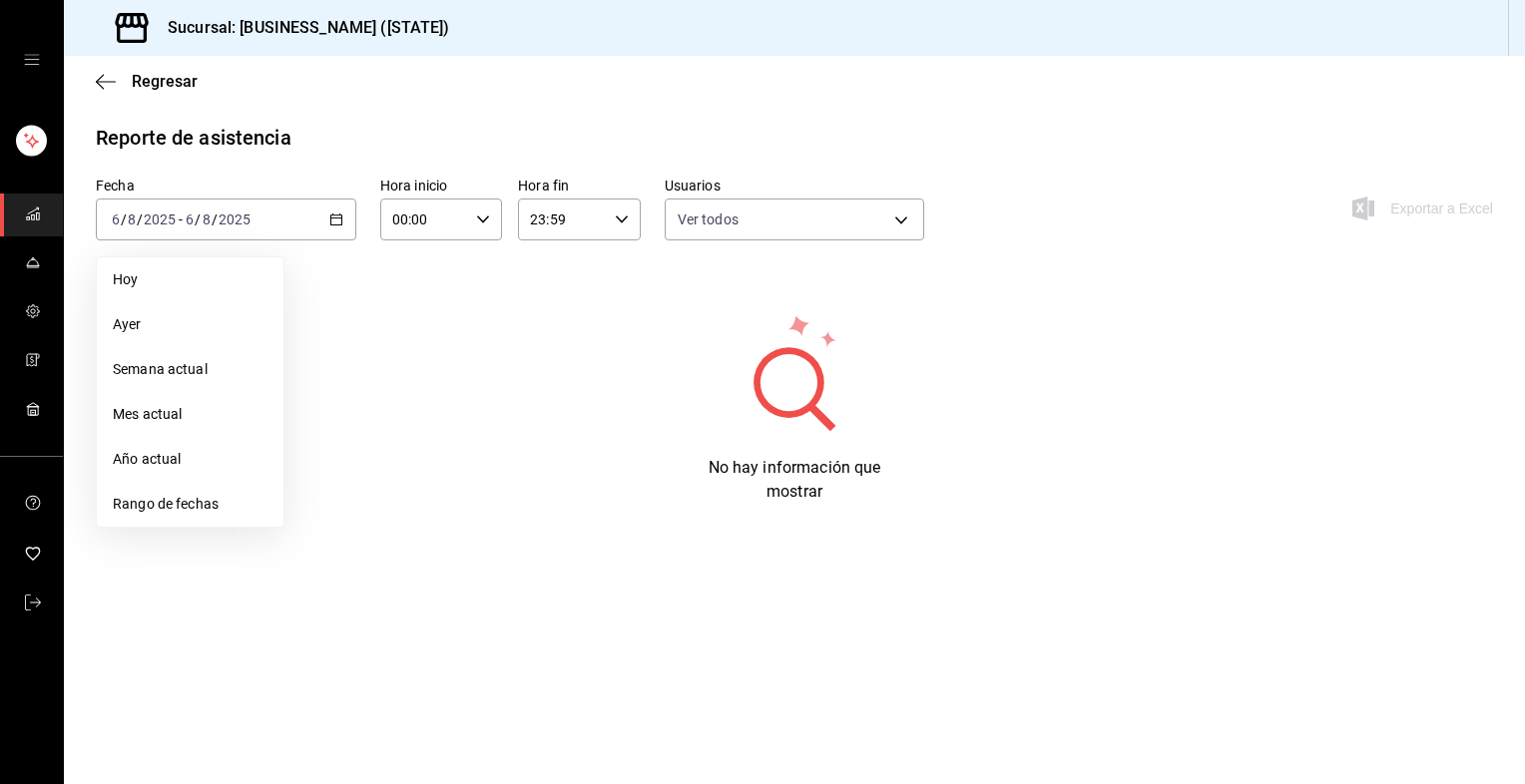 click on "Mes actual" at bounding box center (190, 414) 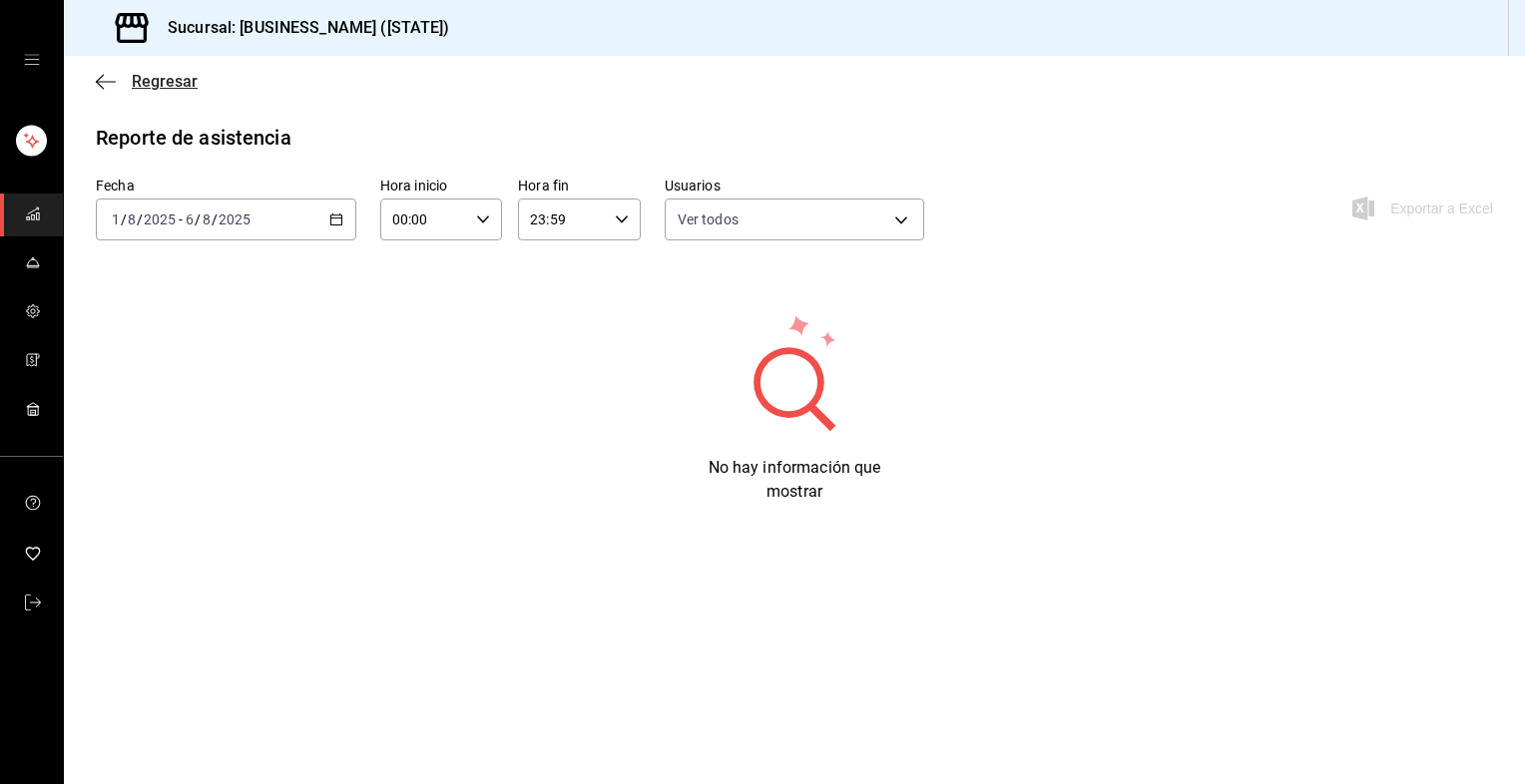 click on "Regresar" at bounding box center (165, 81) 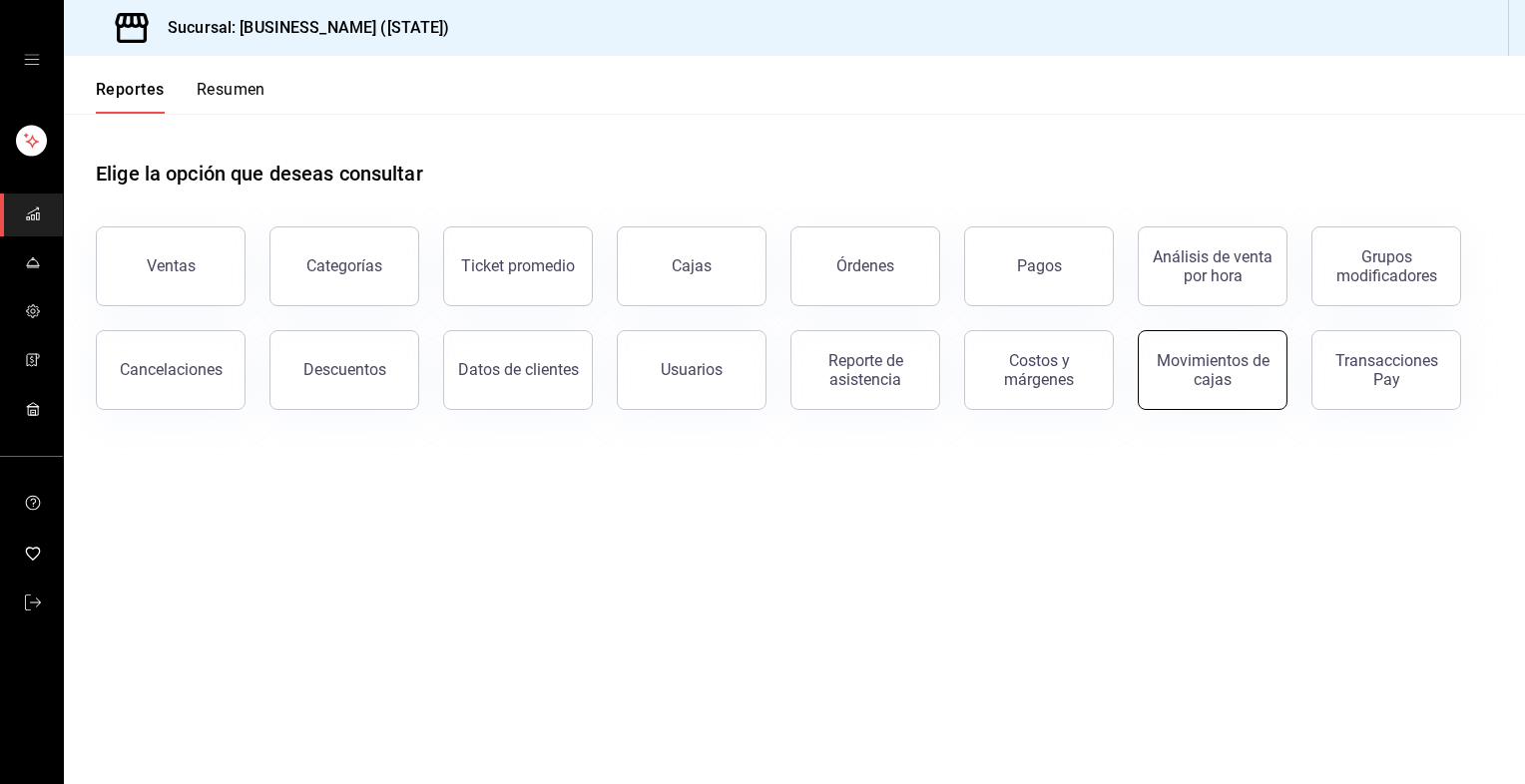 drag, startPoint x: 1063, startPoint y: 369, endPoint x: 1219, endPoint y: 335, distance: 159.66214 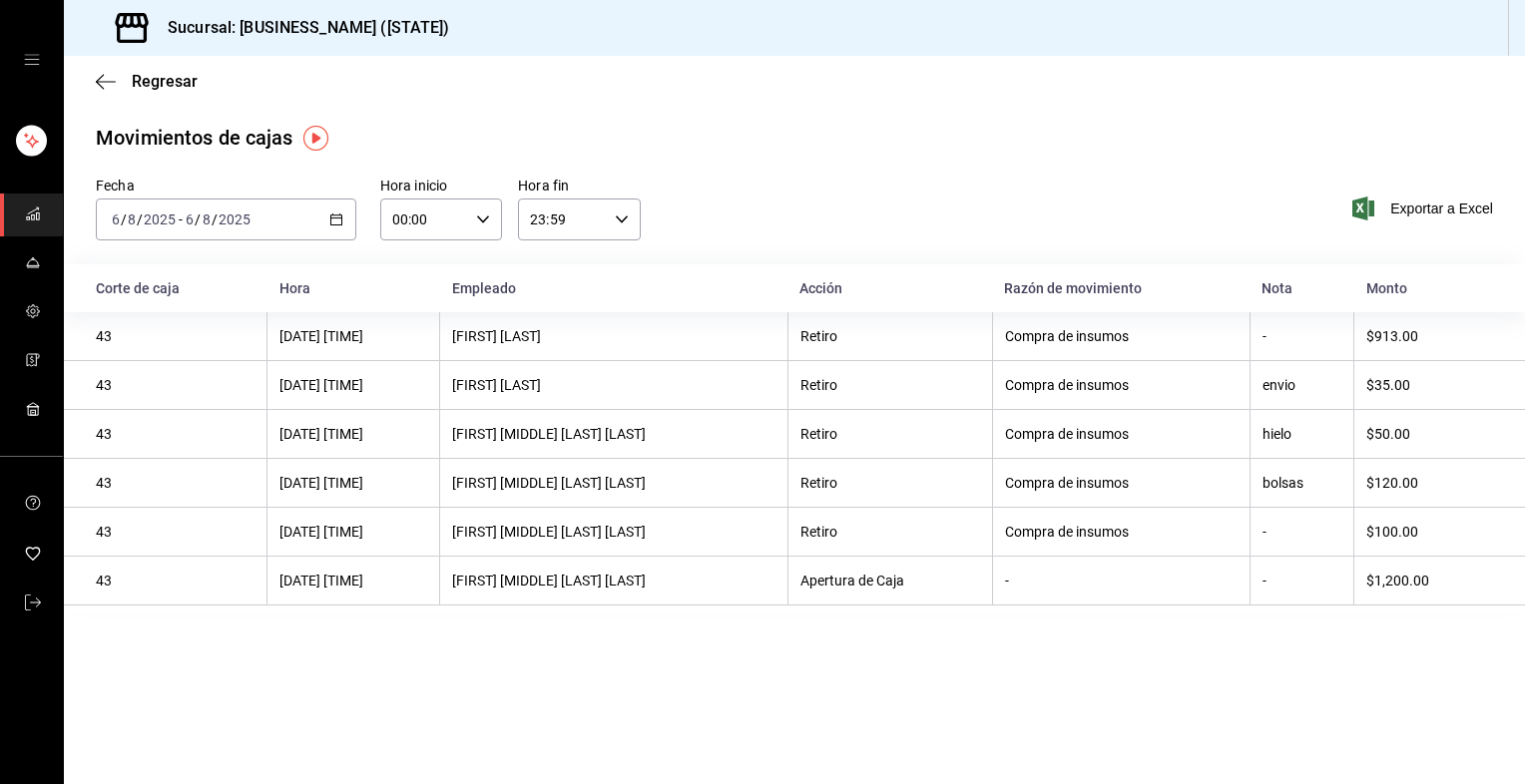 click on "-" at bounding box center (1301, 336) 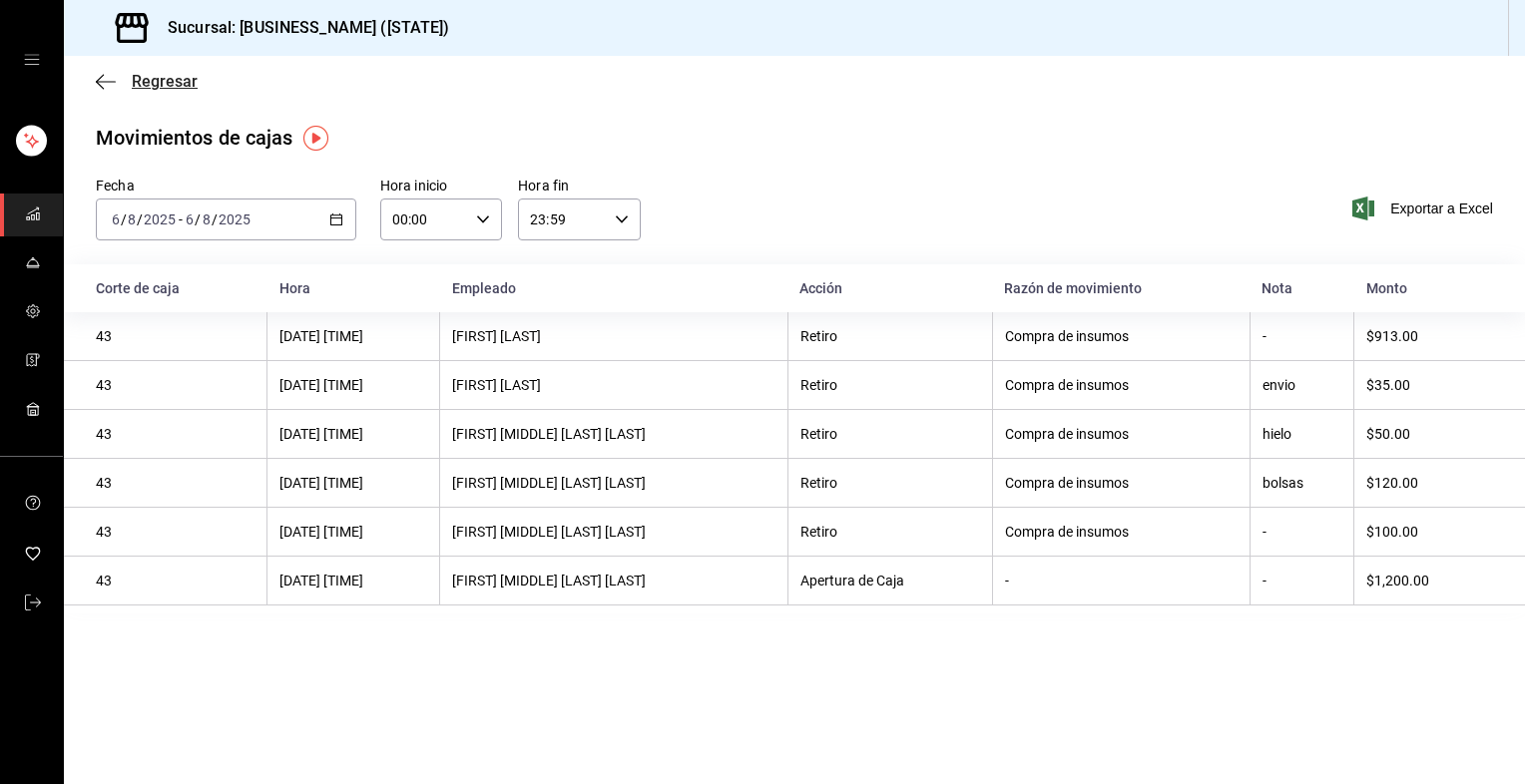 click on "Regresar" at bounding box center [165, 81] 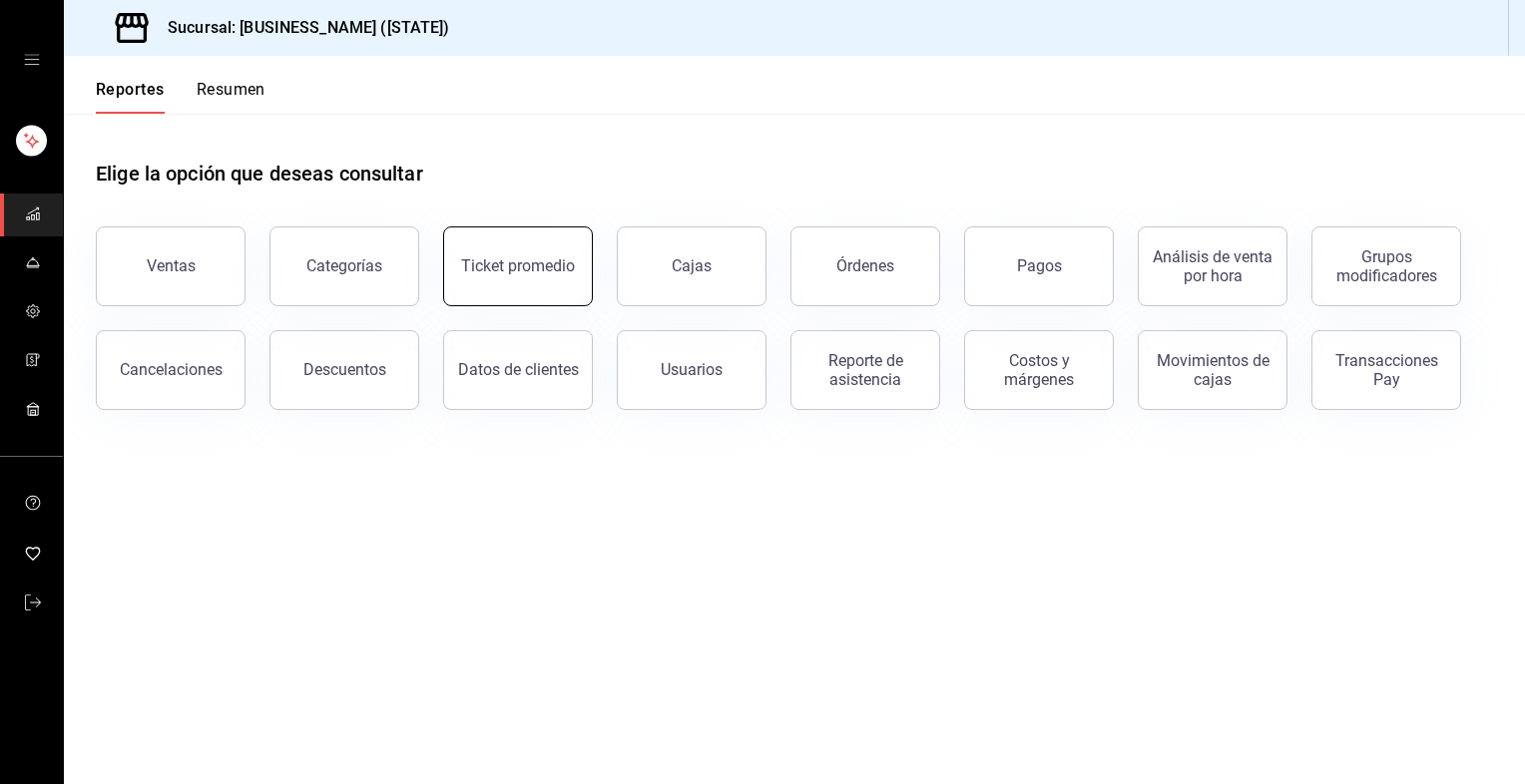 click on "Ticket promedio" at bounding box center (518, 266) 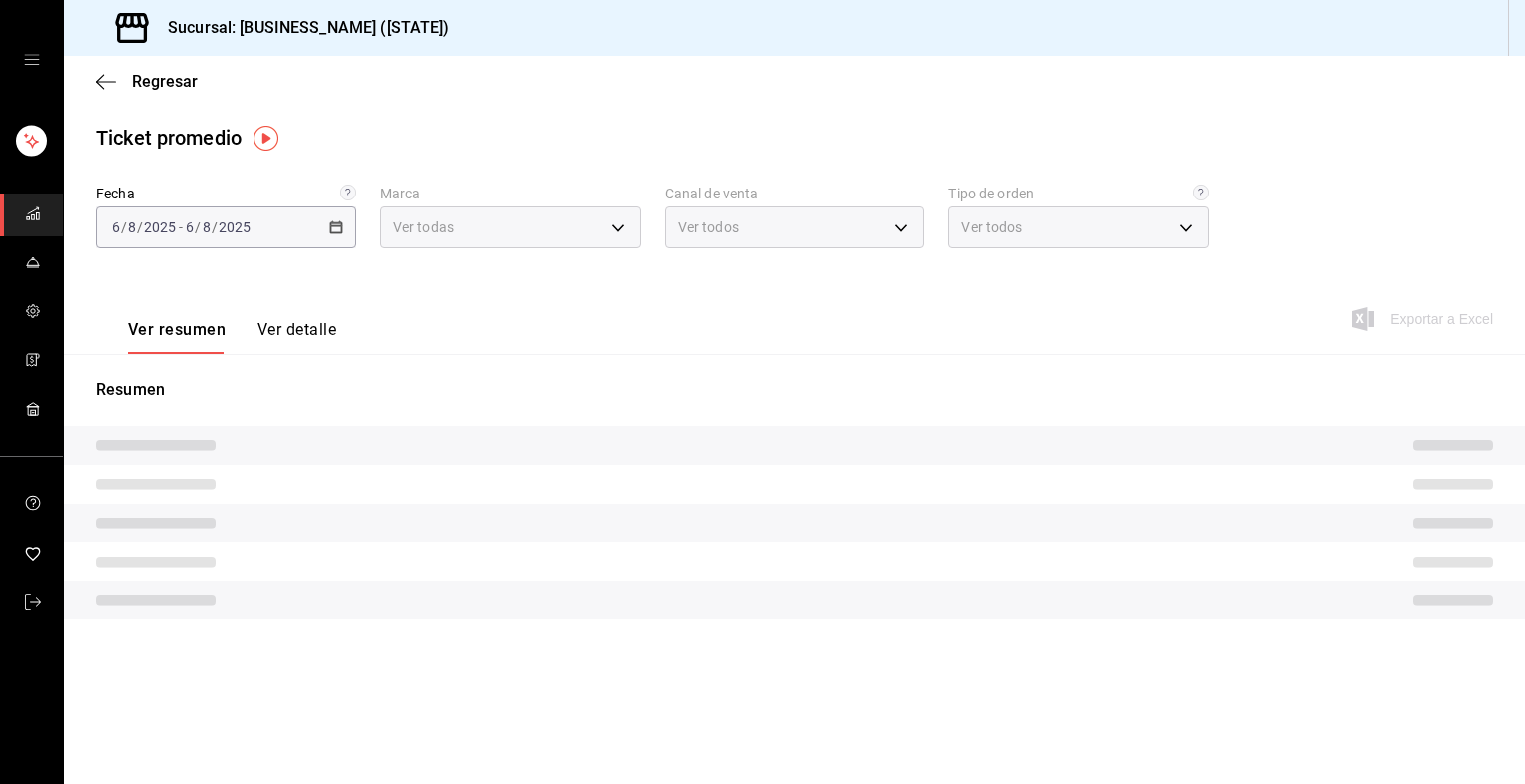 type on "f9d59448-4829-4b2a-bc56-a4ede4f91df2" 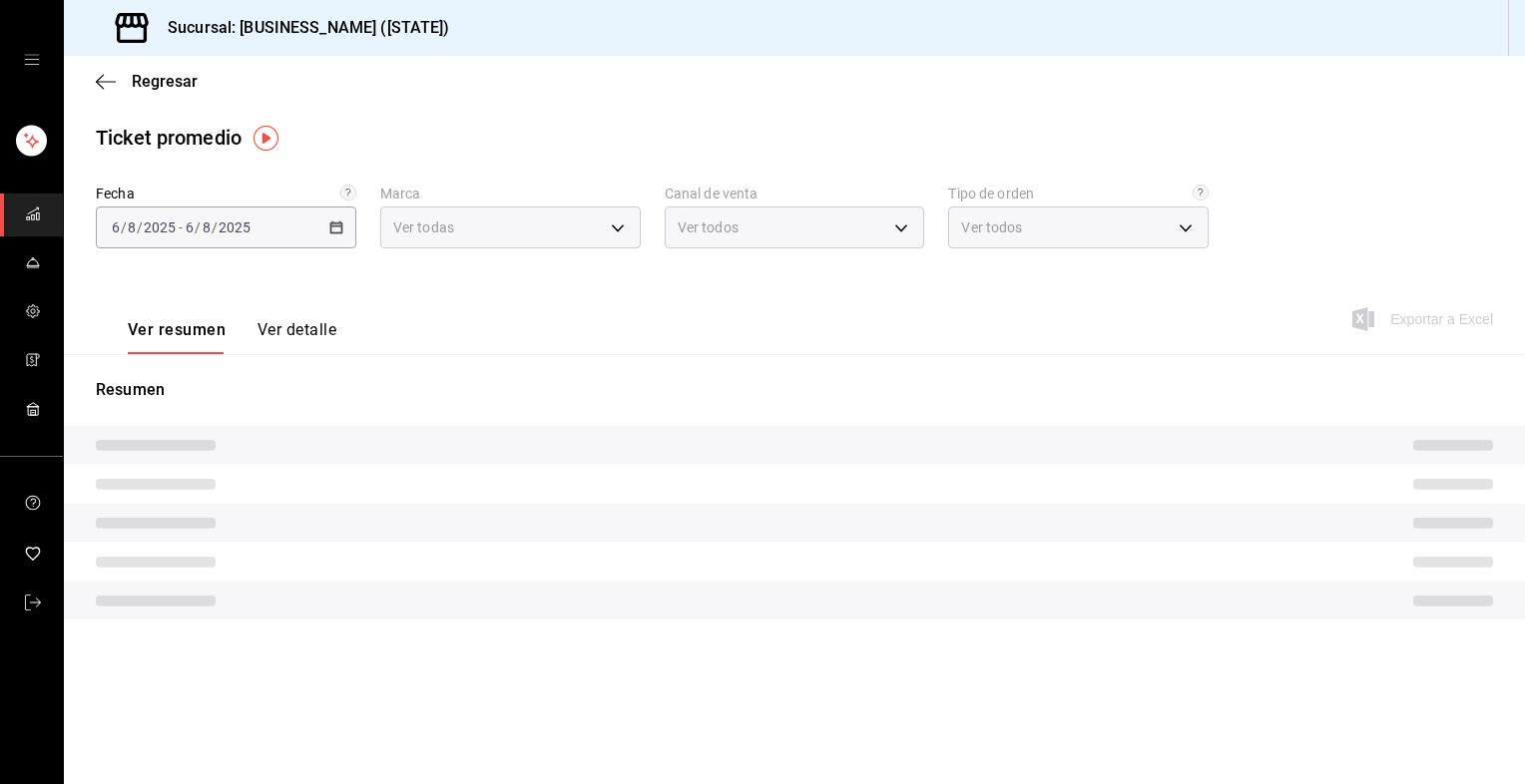 type on "PARROT,UBER_EATS,RAPPI,DIDI_FOOD,ONLINE" 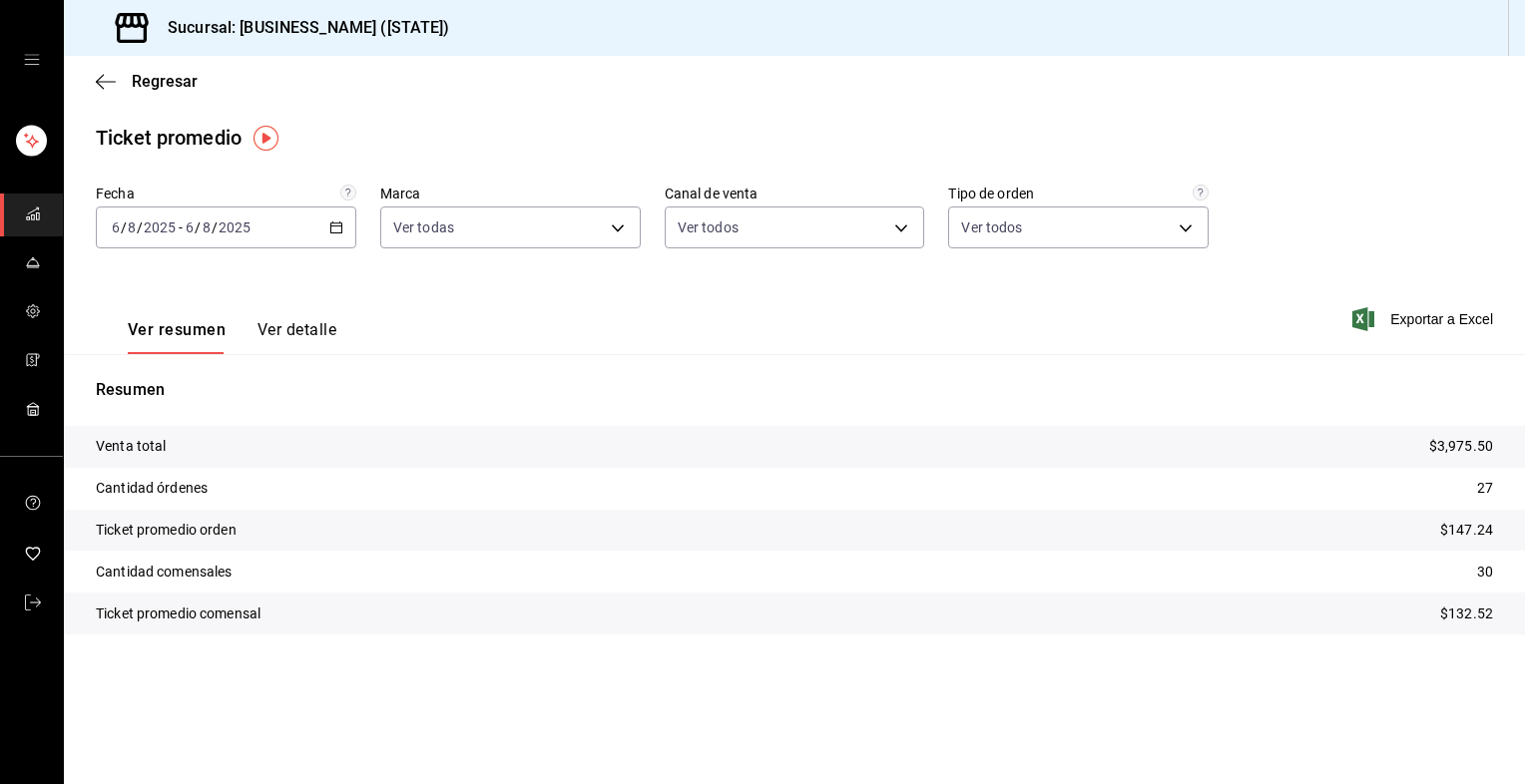 click on "2025-08-06 6 / 8 / 2025 - 2025-08-06 6 / 8 / 2025" at bounding box center (226, 227) 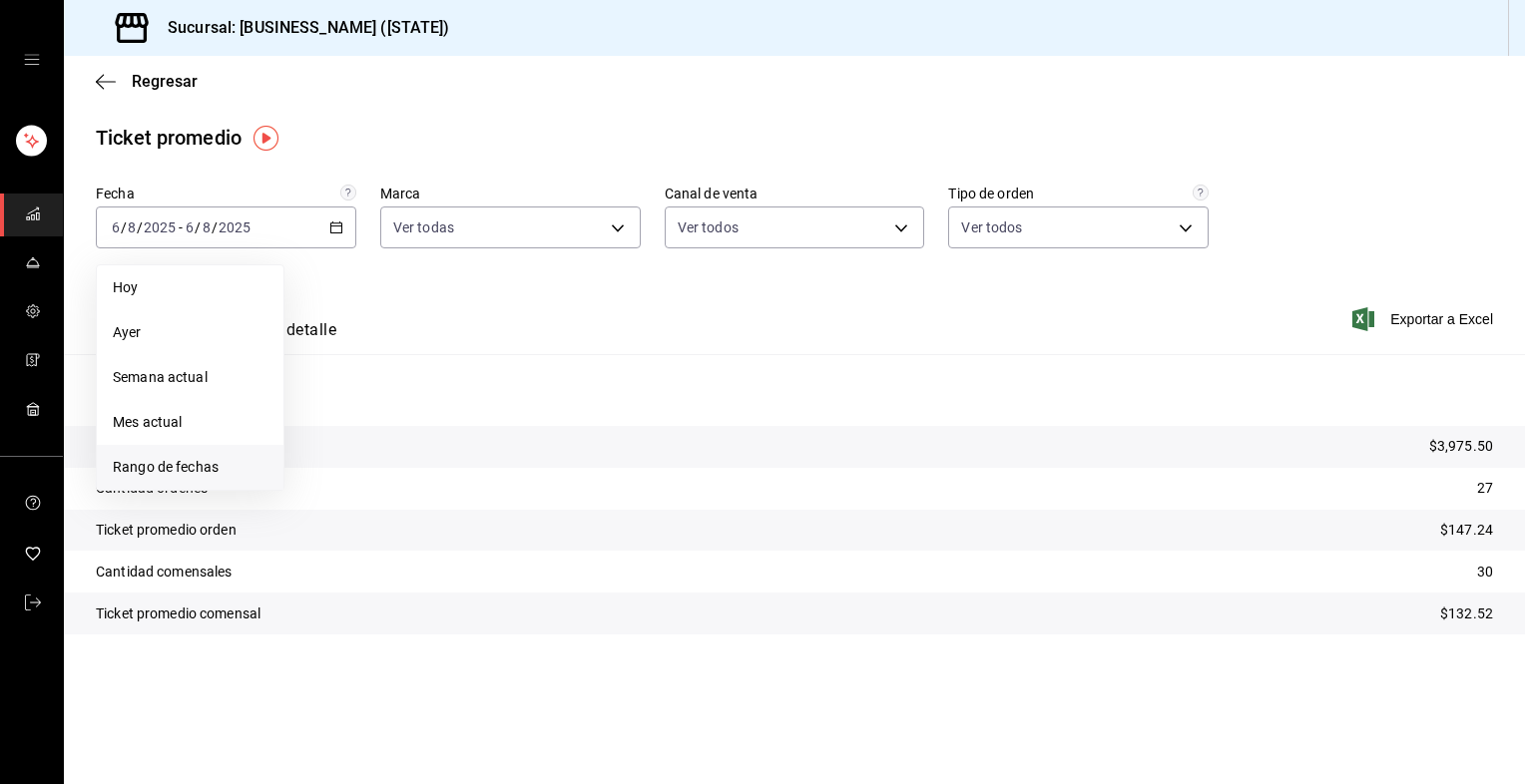 click on "Rango de fechas" at bounding box center [190, 467] 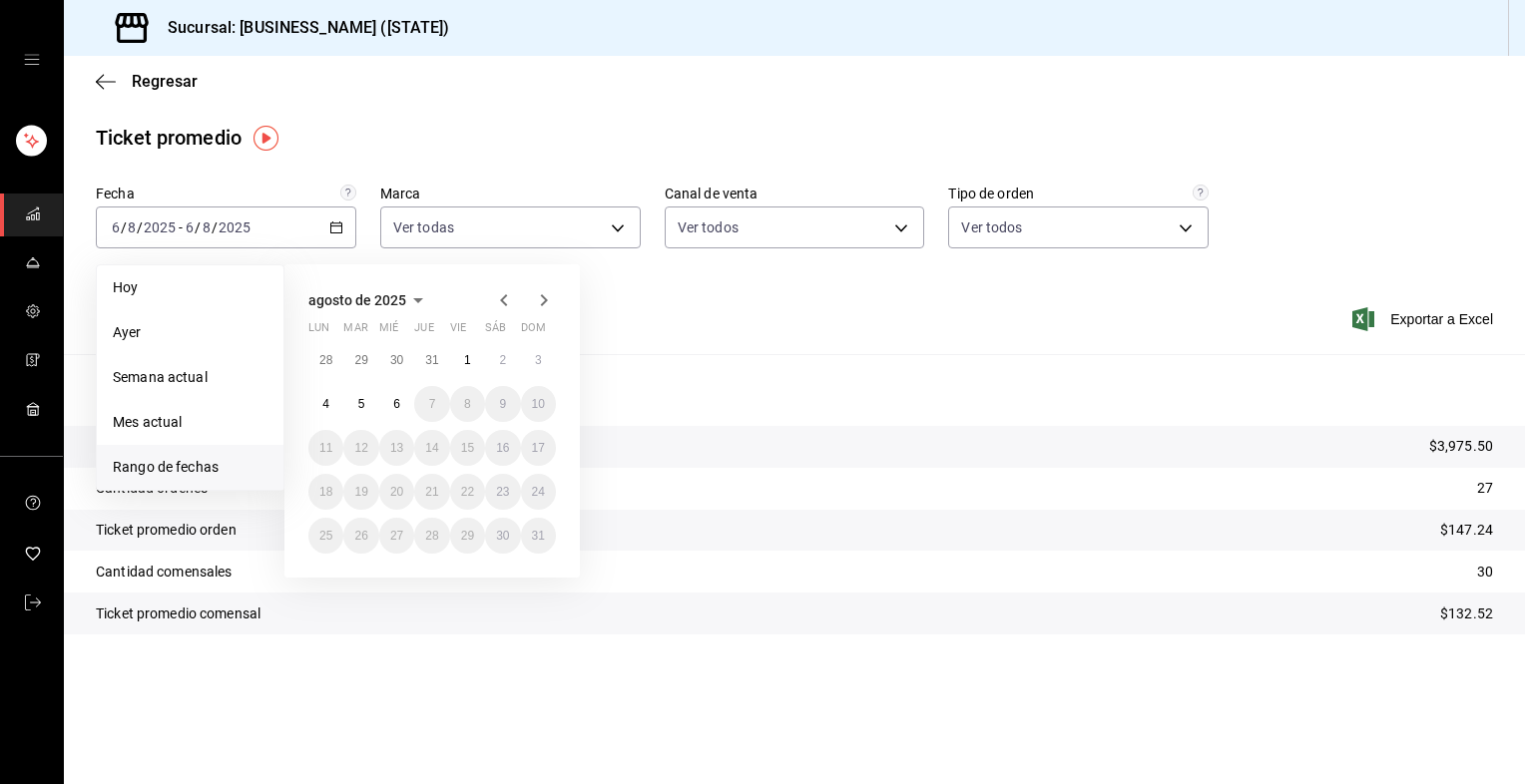 click on "agosto de 2025" at bounding box center (432, 300) 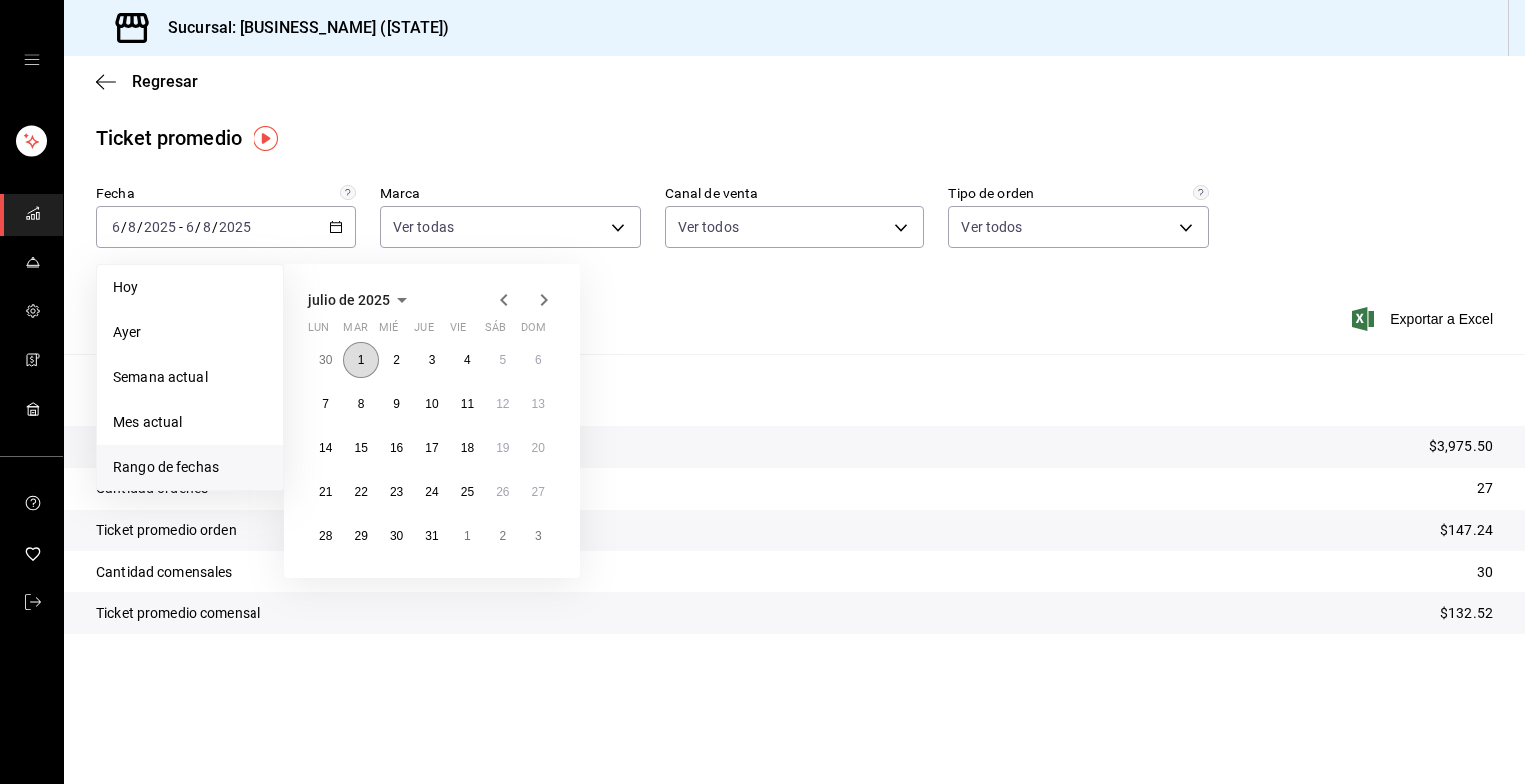 click on "1" at bounding box center (360, 360) 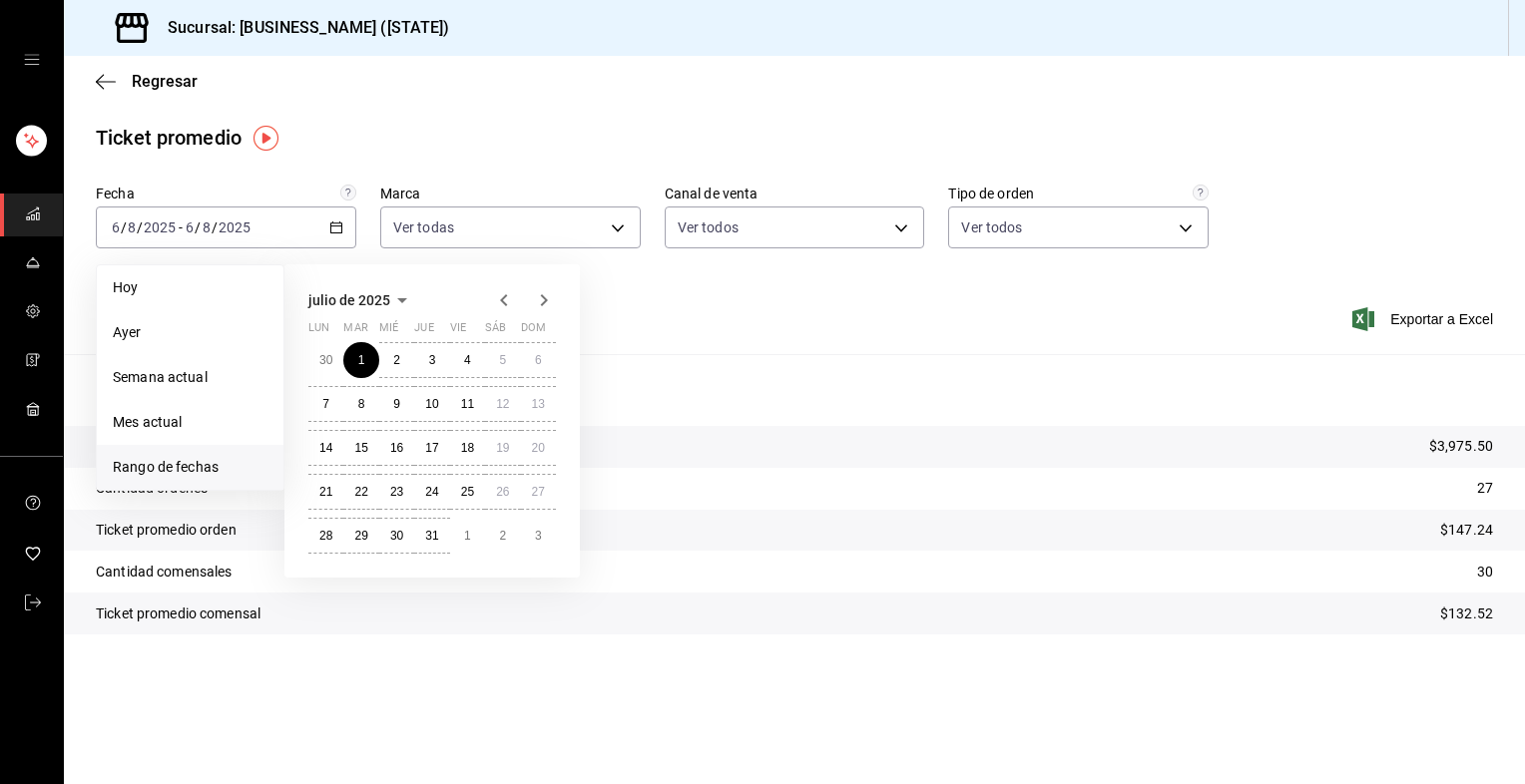 click on "30 1 2 3 4 5 6 7 8 9 10 11 12 13 14 15 16 17 18 19 20 21 22 23 24 25 26 27 28 29 30 31 1 2 3" at bounding box center (432, 448) 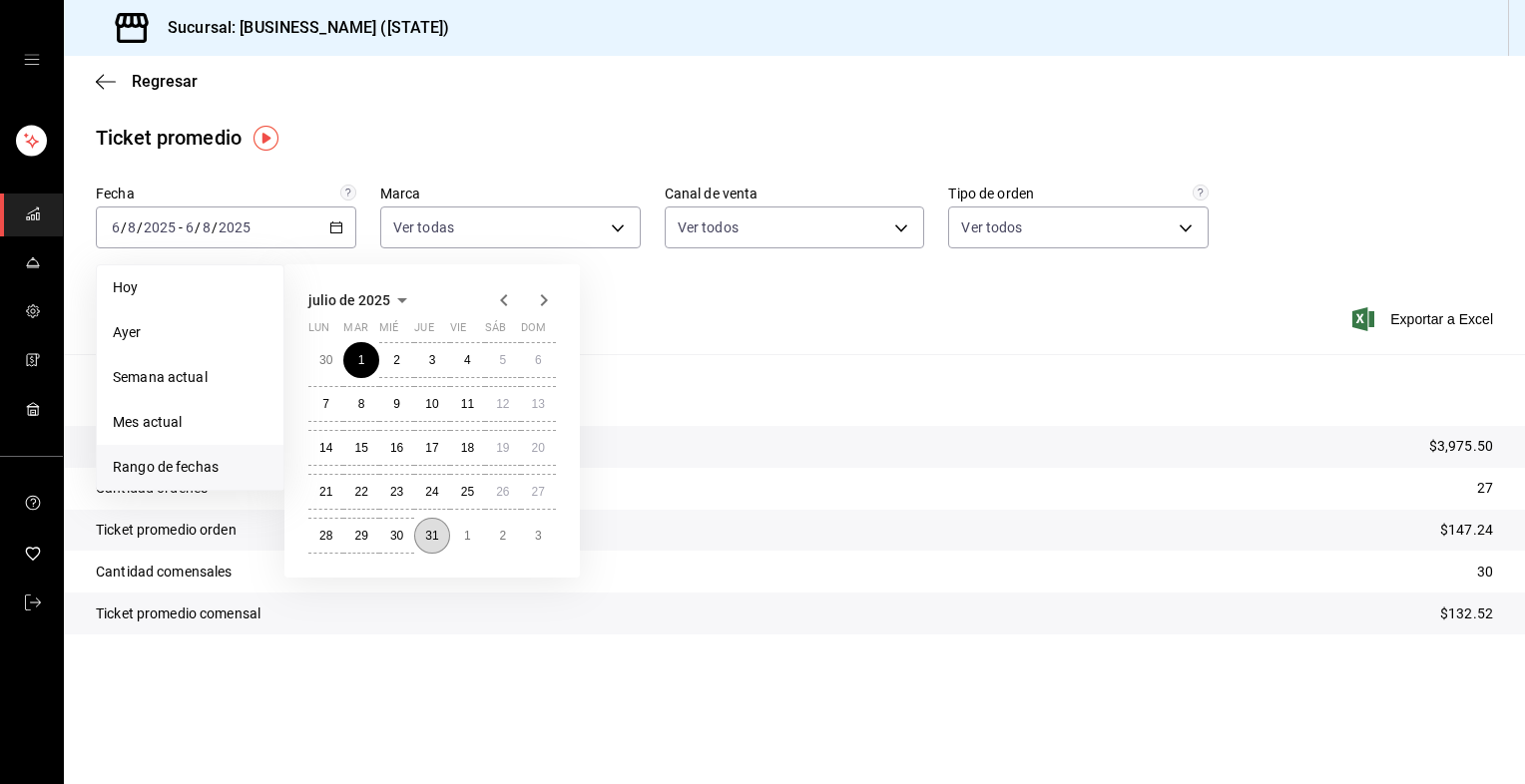 click on "31" at bounding box center (431, 536) 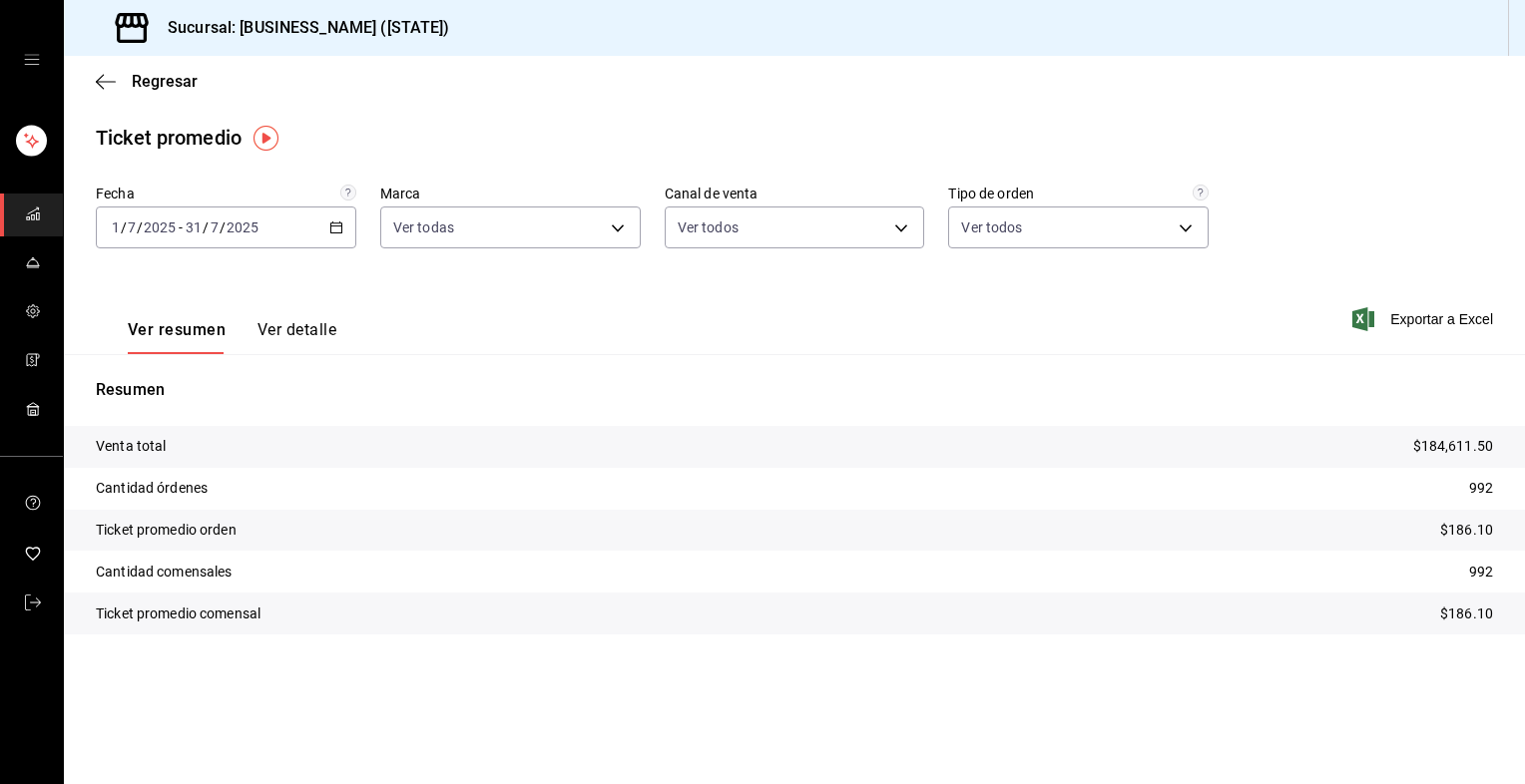 click on "Ver detalle" at bounding box center [296, 337] 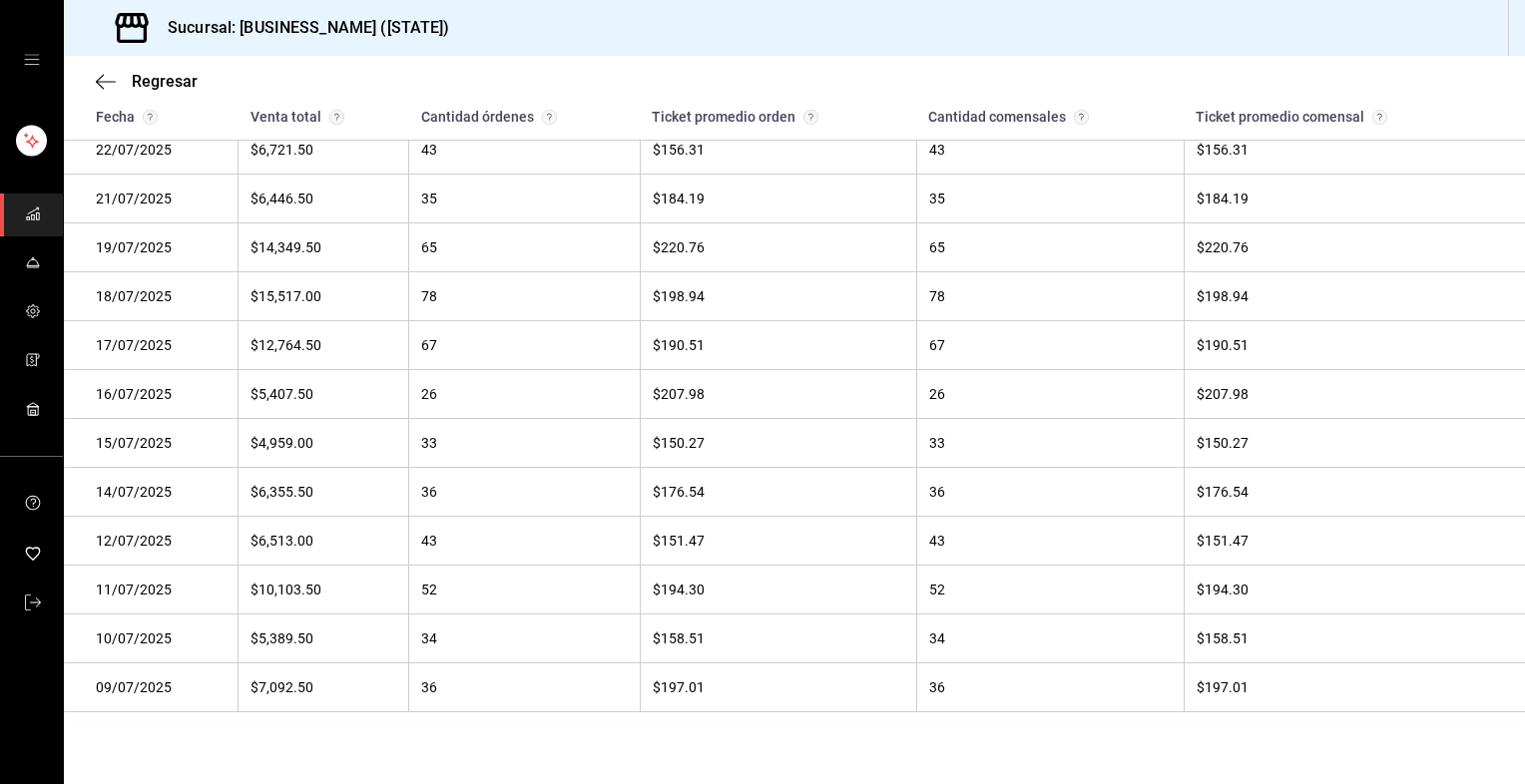 scroll, scrollTop: 717, scrollLeft: 0, axis: vertical 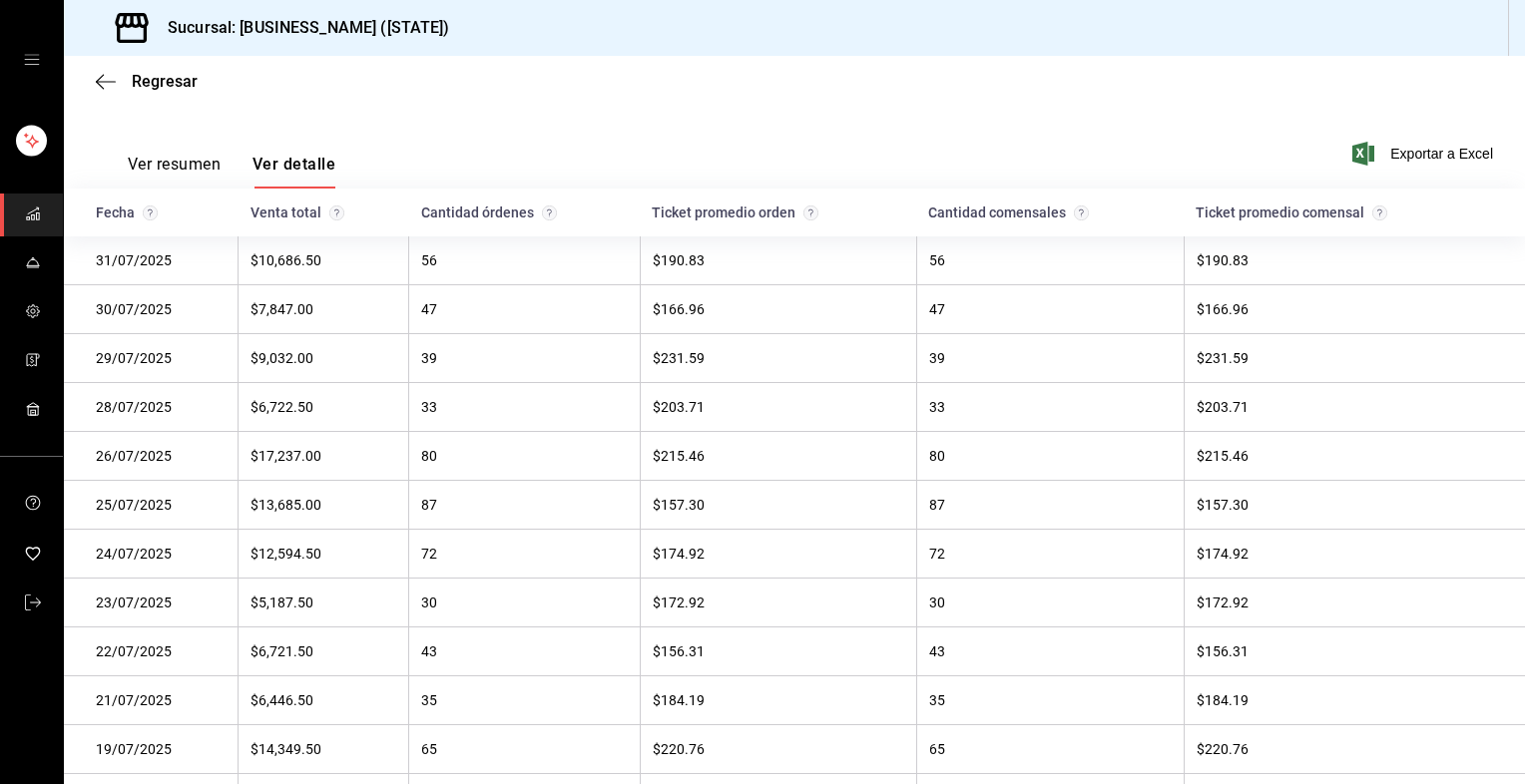 click on "$231.59" at bounding box center (1354, 358) 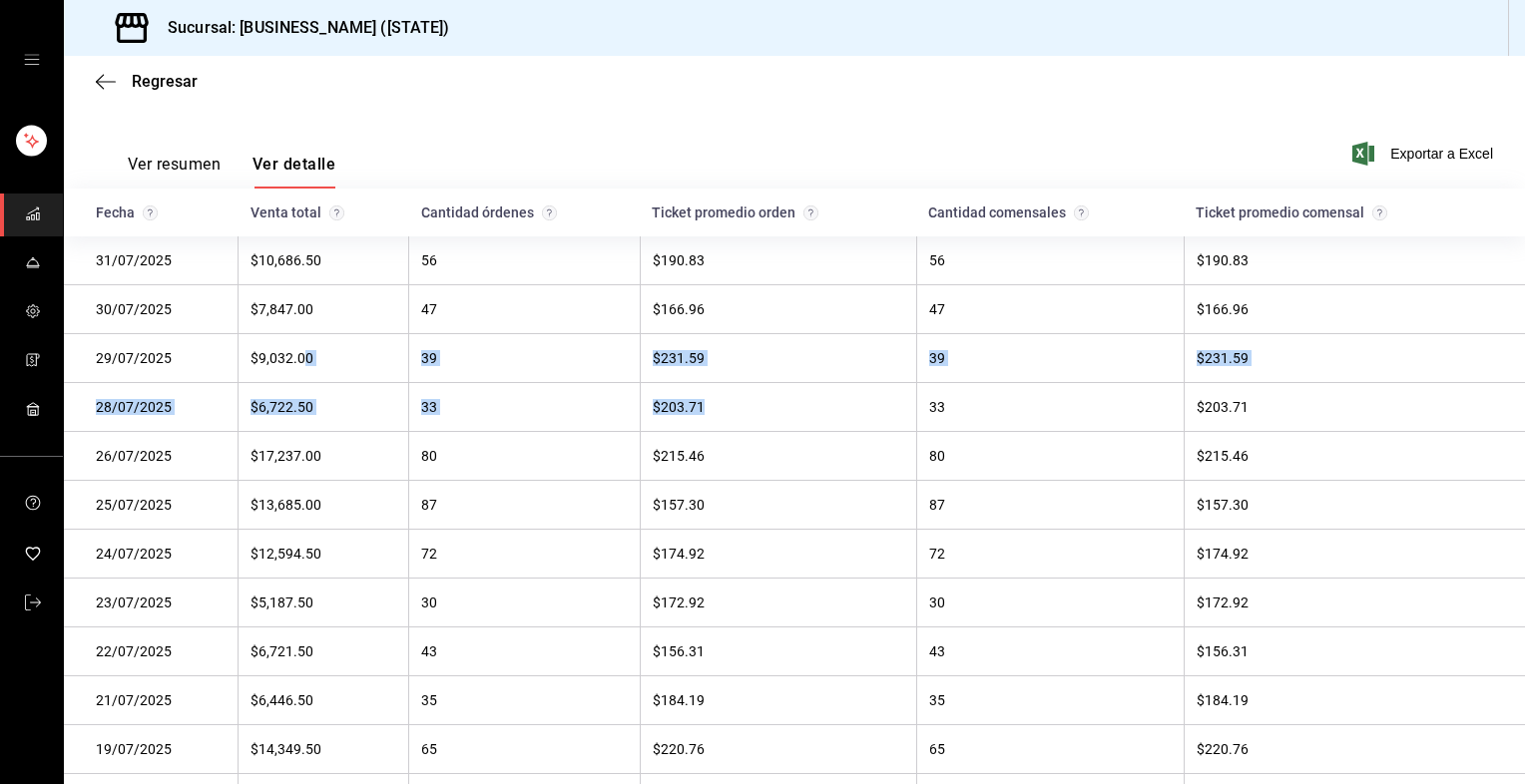 drag, startPoint x: 308, startPoint y: 378, endPoint x: 751, endPoint y: 384, distance: 443.04063 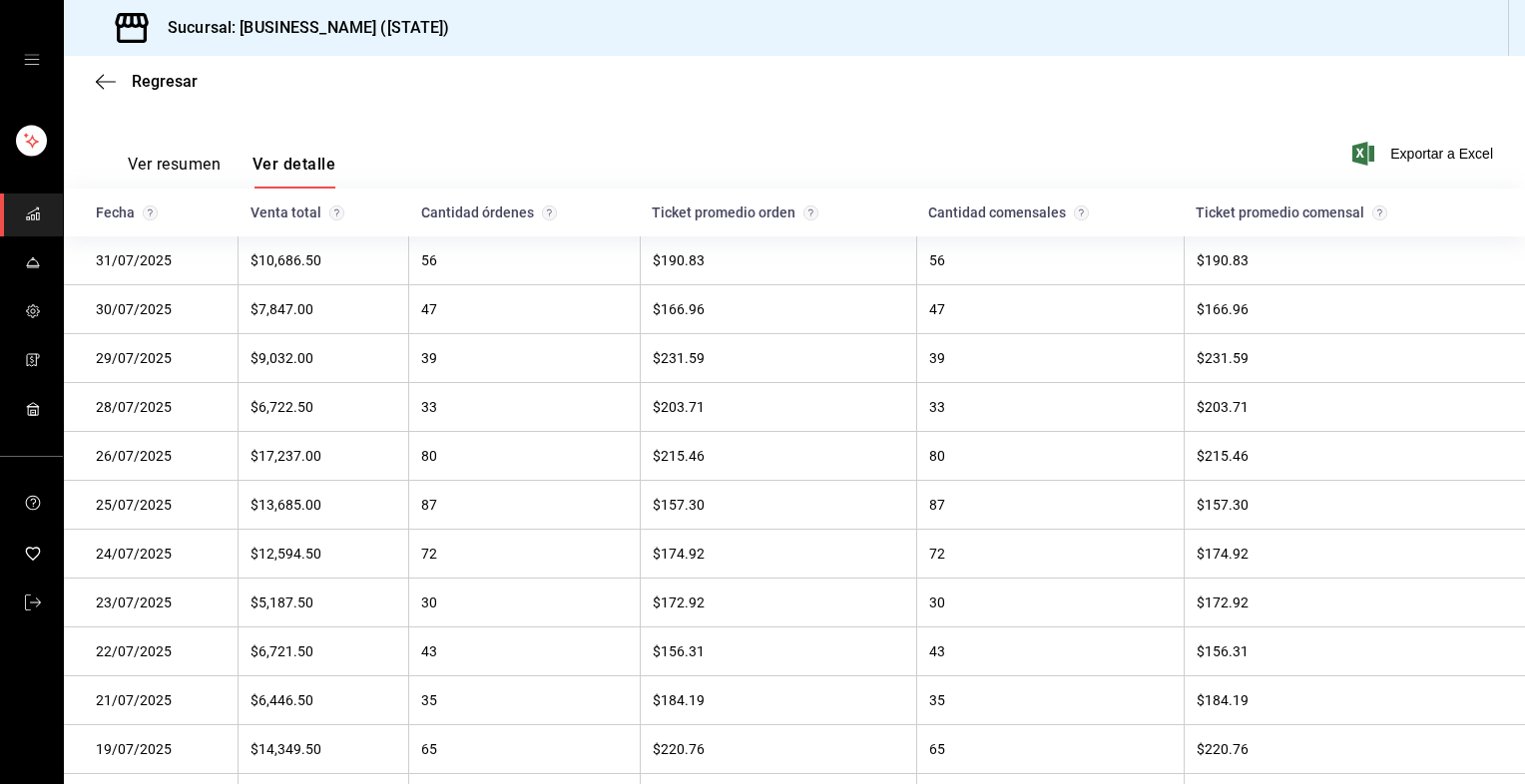 click on "$231.59" at bounding box center [1354, 358] 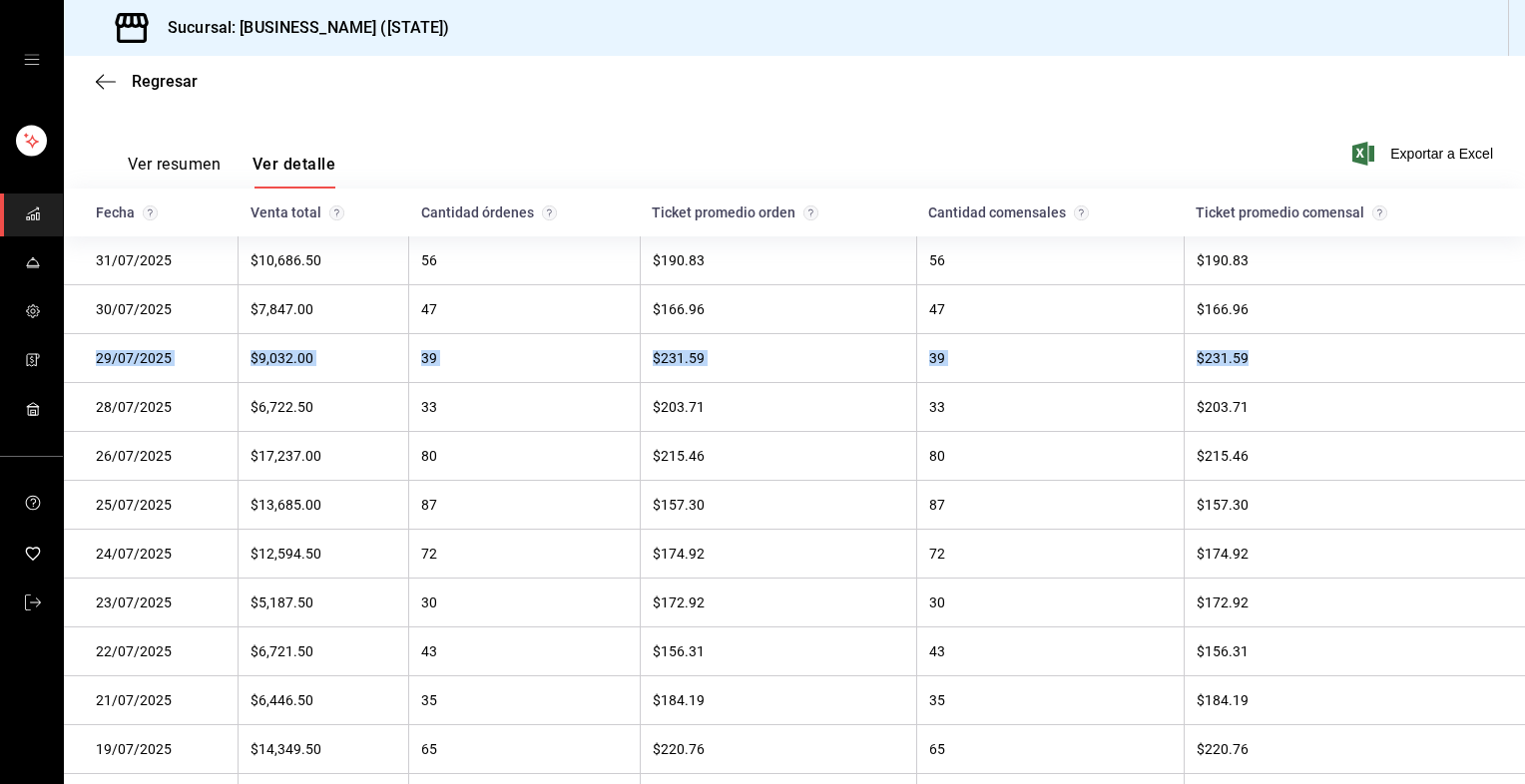 drag, startPoint x: 1261, startPoint y: 360, endPoint x: 80, endPoint y: 360, distance: 1181 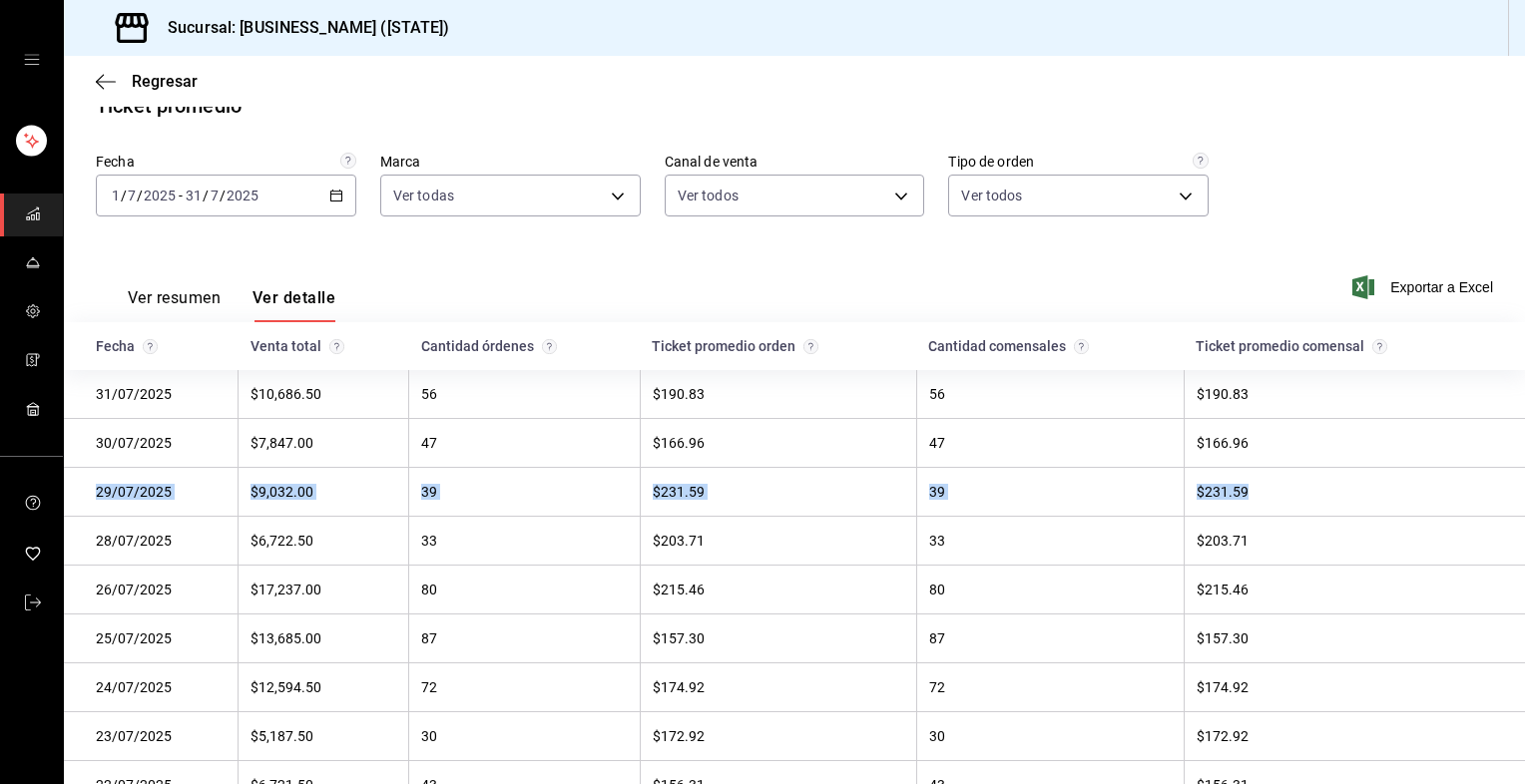 scroll, scrollTop: 0, scrollLeft: 0, axis: both 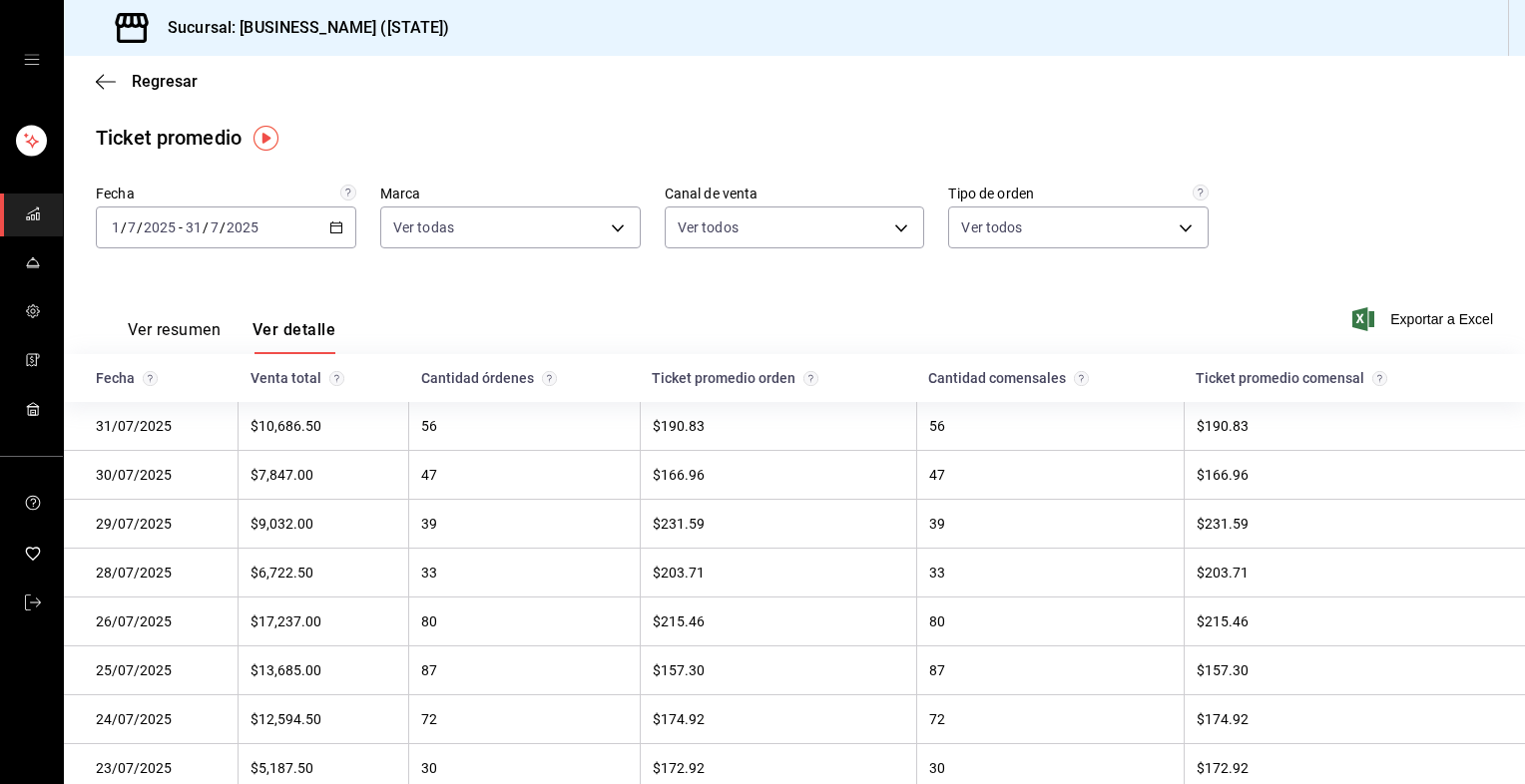 click on "Regresar" at bounding box center [794, 81] 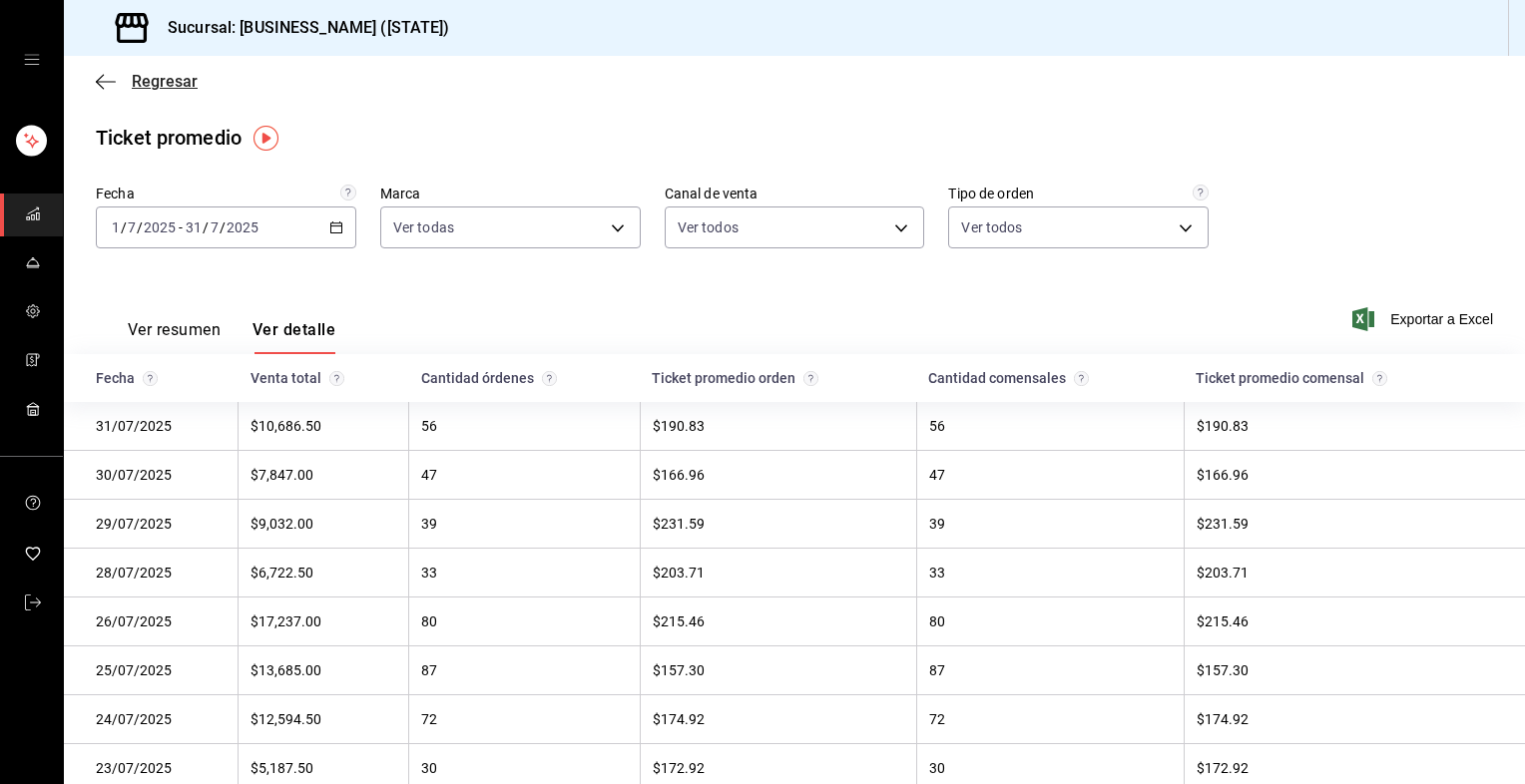 click 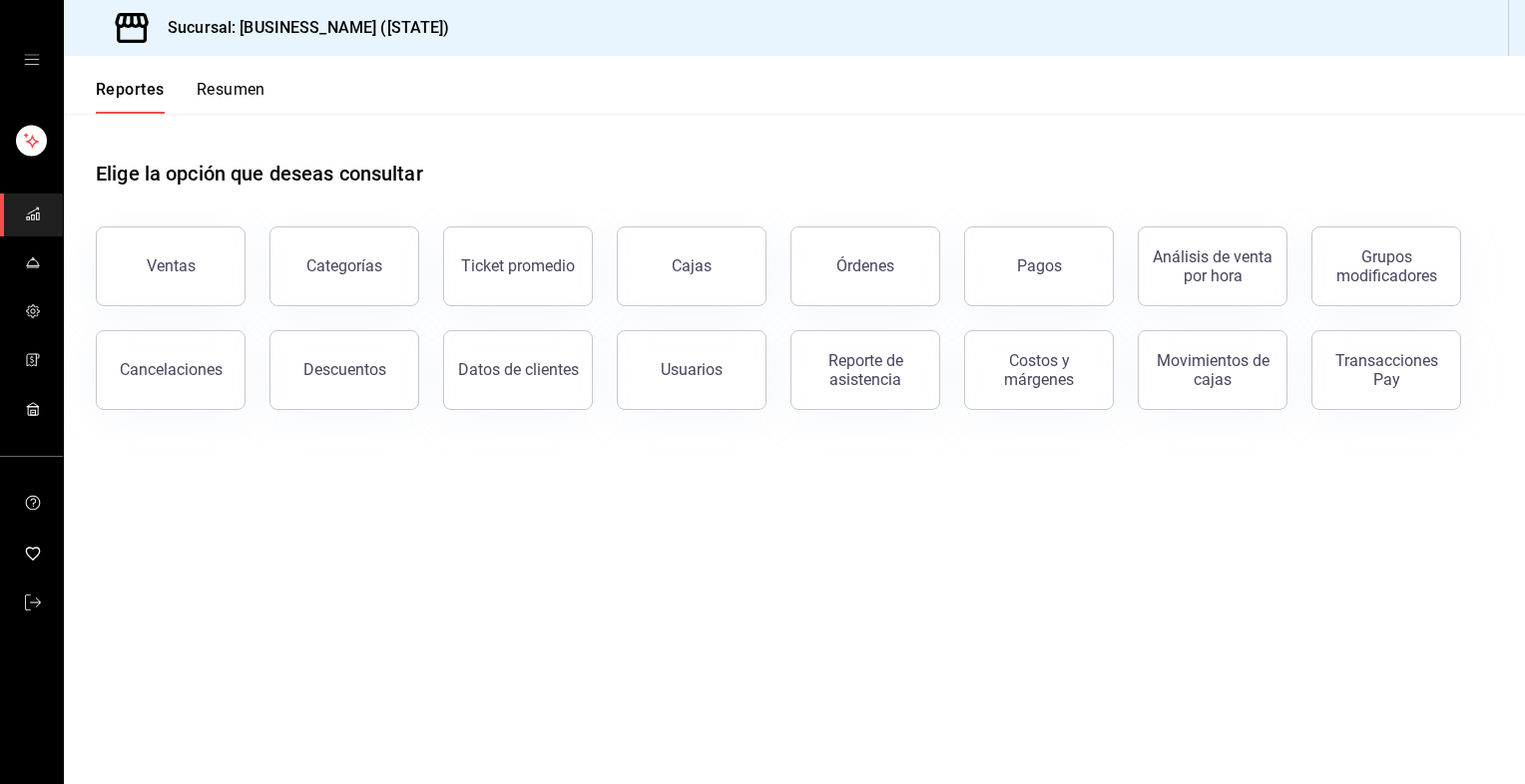 drag, startPoint x: 113, startPoint y: 87, endPoint x: 132, endPoint y: 91, distance: 19.416488 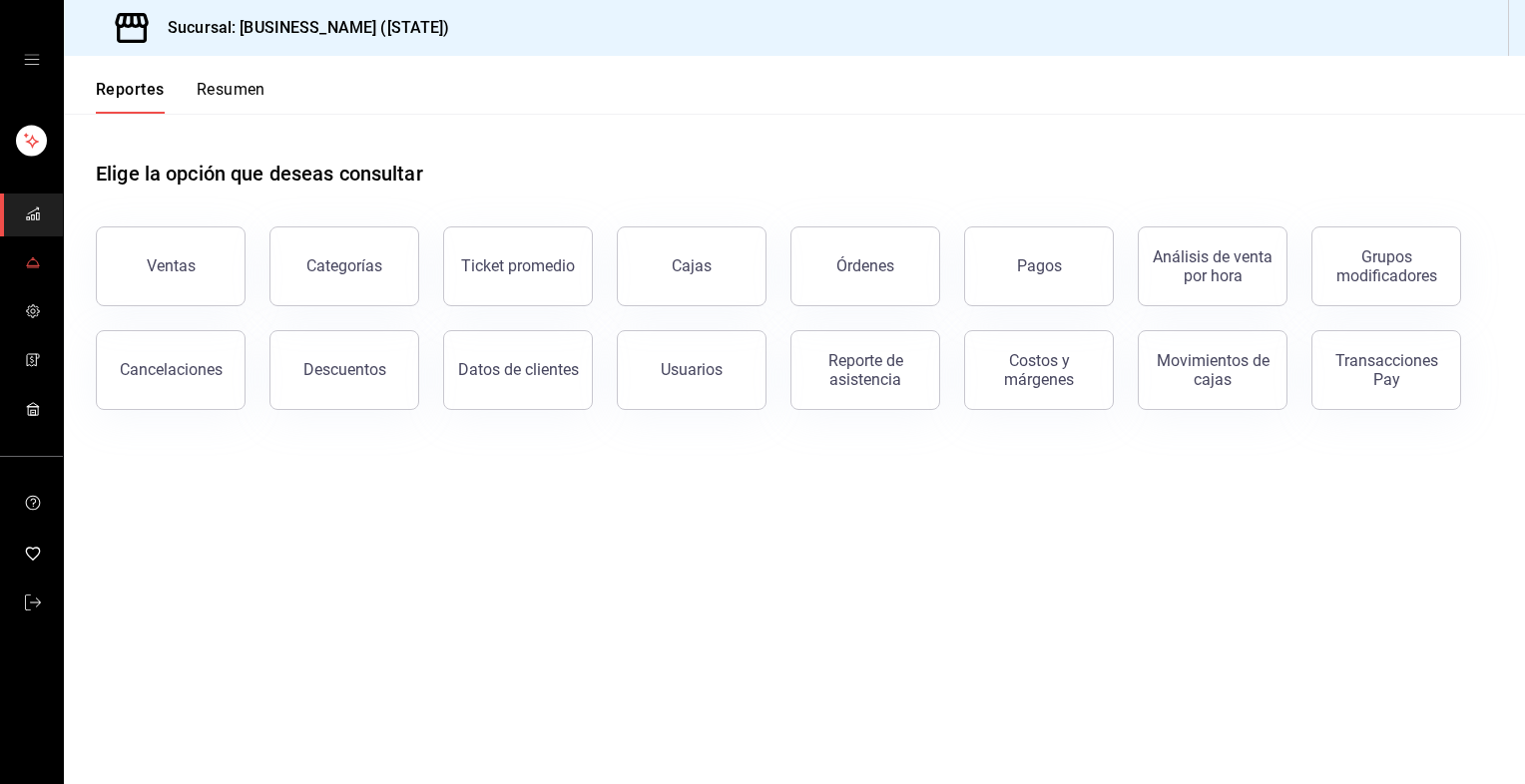 click at bounding box center (33, 263) 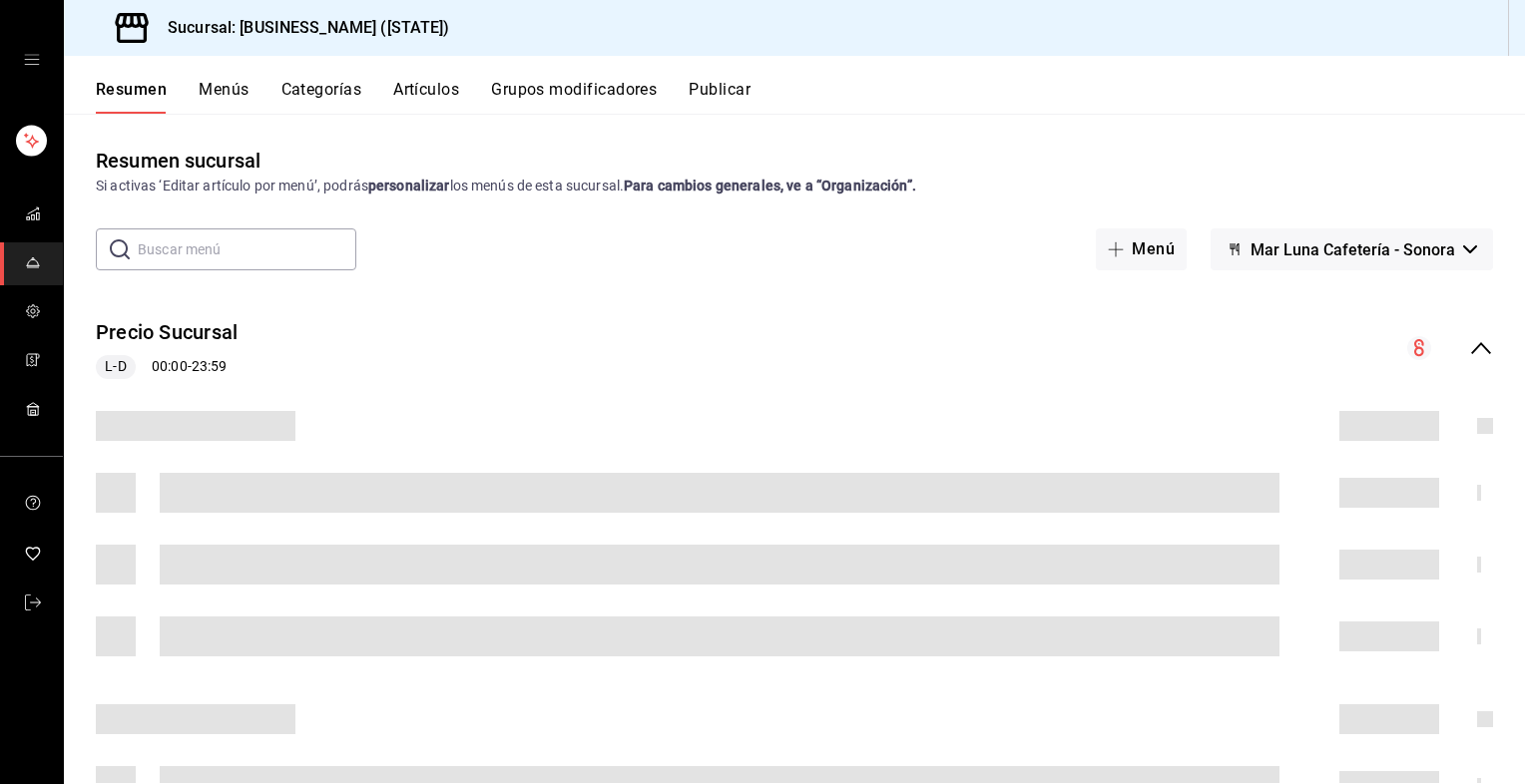 click 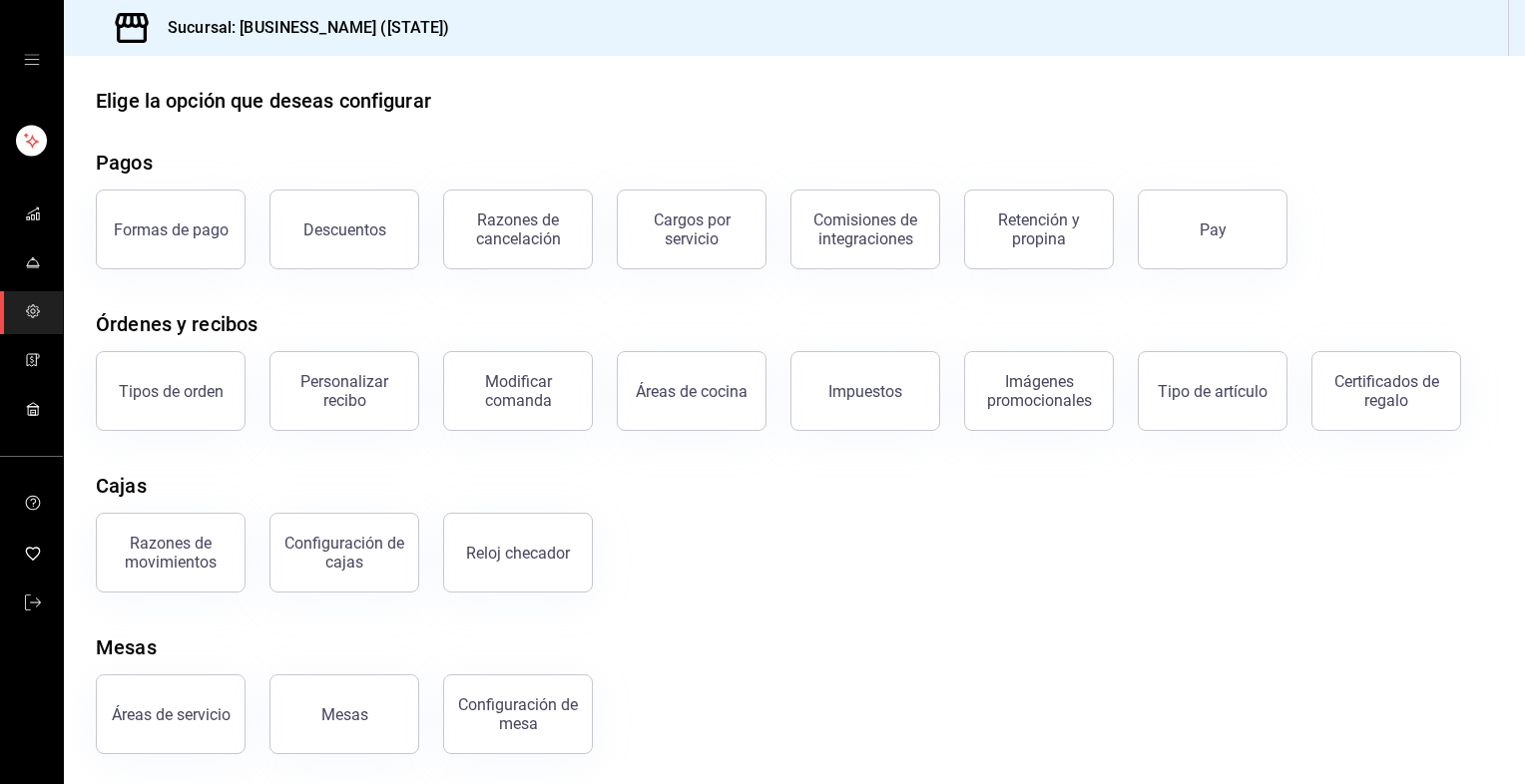 scroll, scrollTop: 20, scrollLeft: 0, axis: vertical 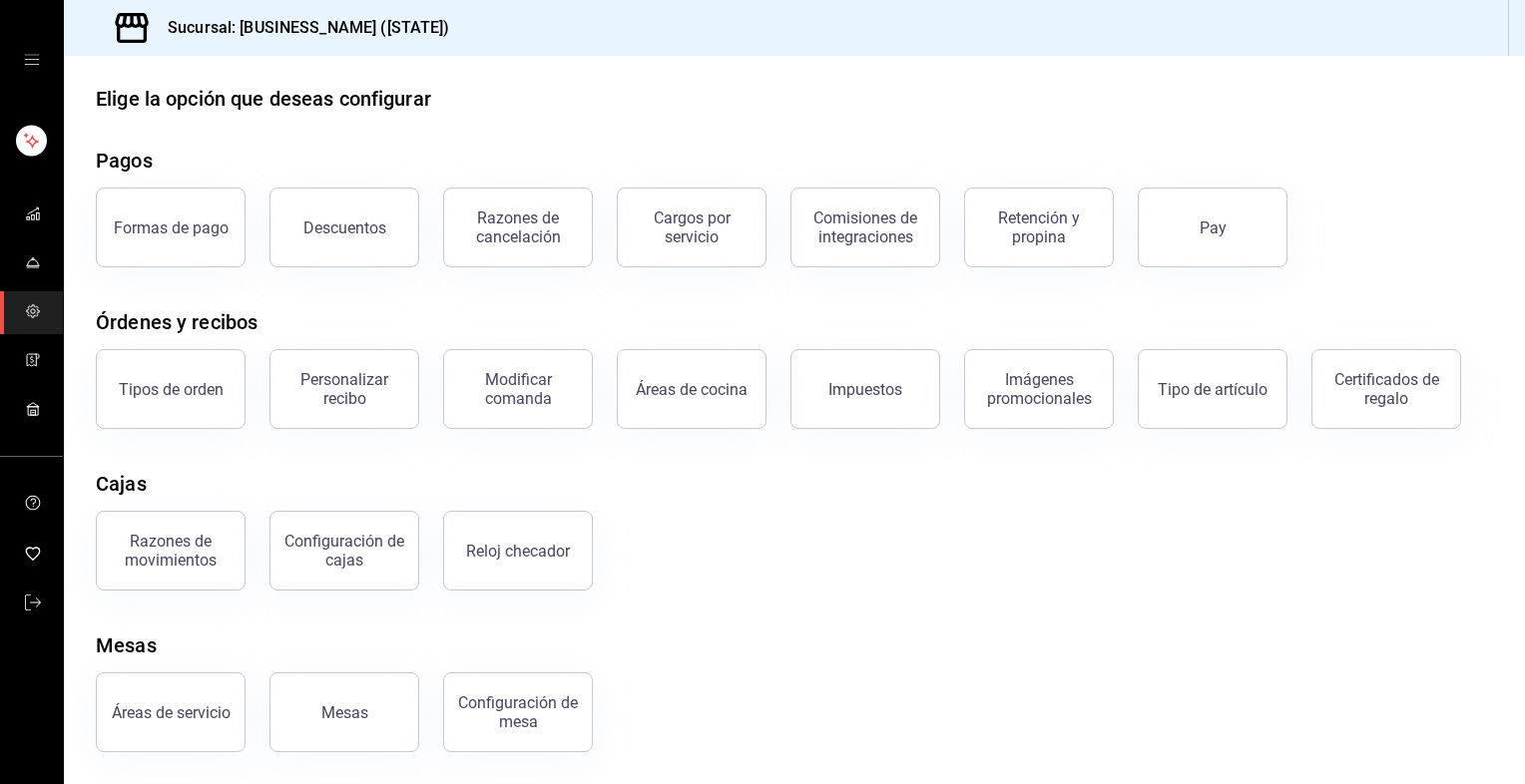 click on "Configuración de mesa" at bounding box center [518, 712] 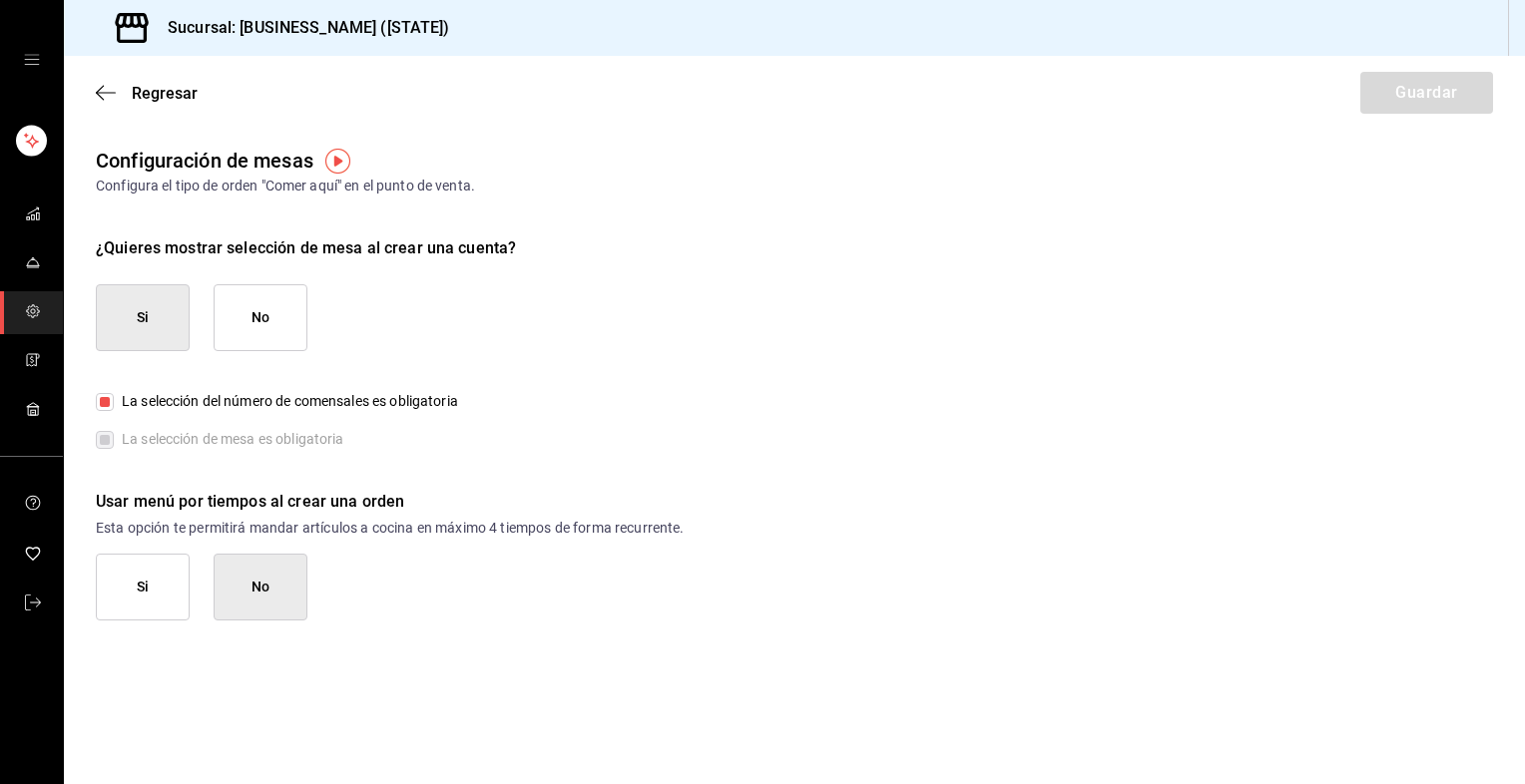 click on "Si" at bounding box center [143, 587] 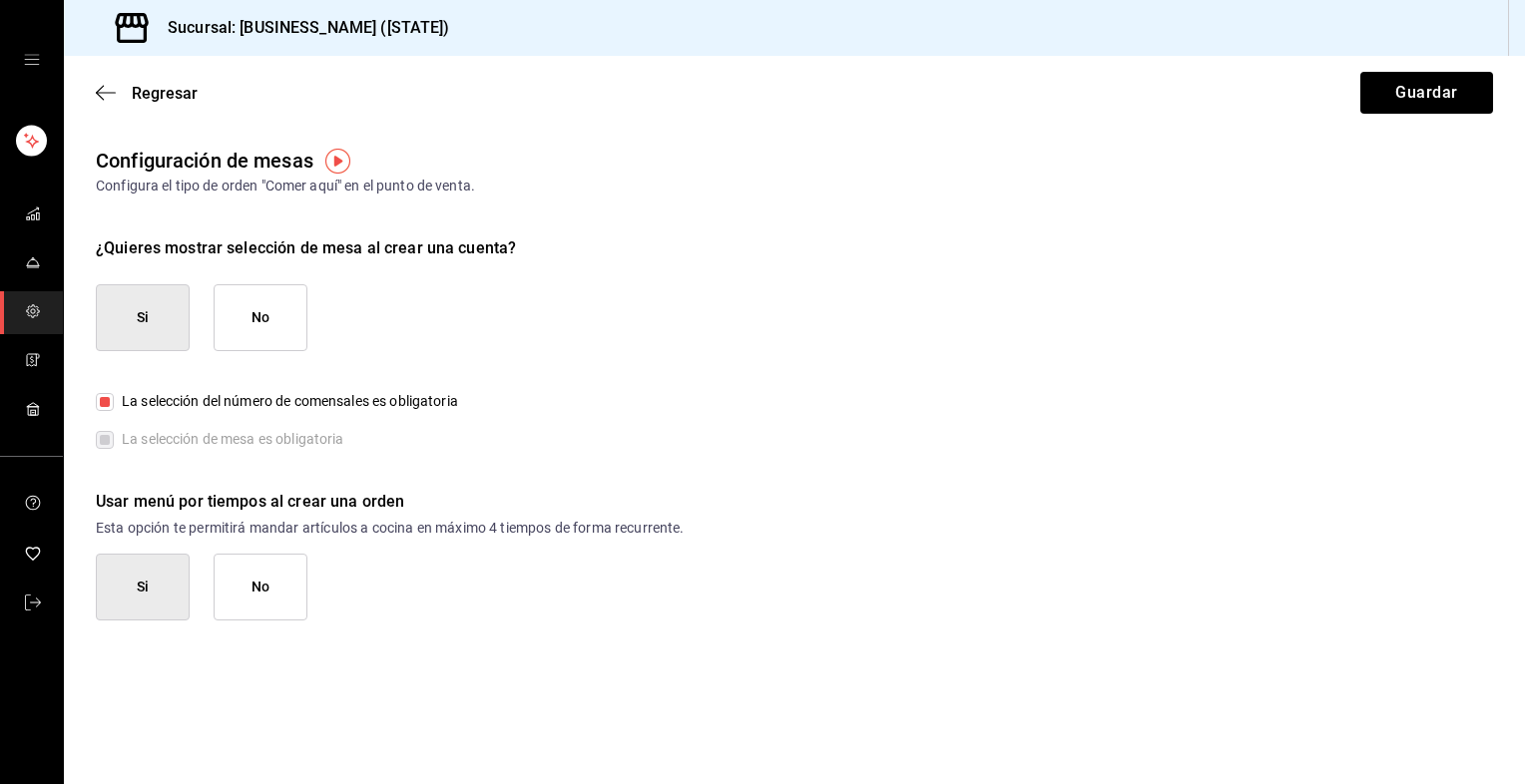 click on "No" at bounding box center [260, 587] 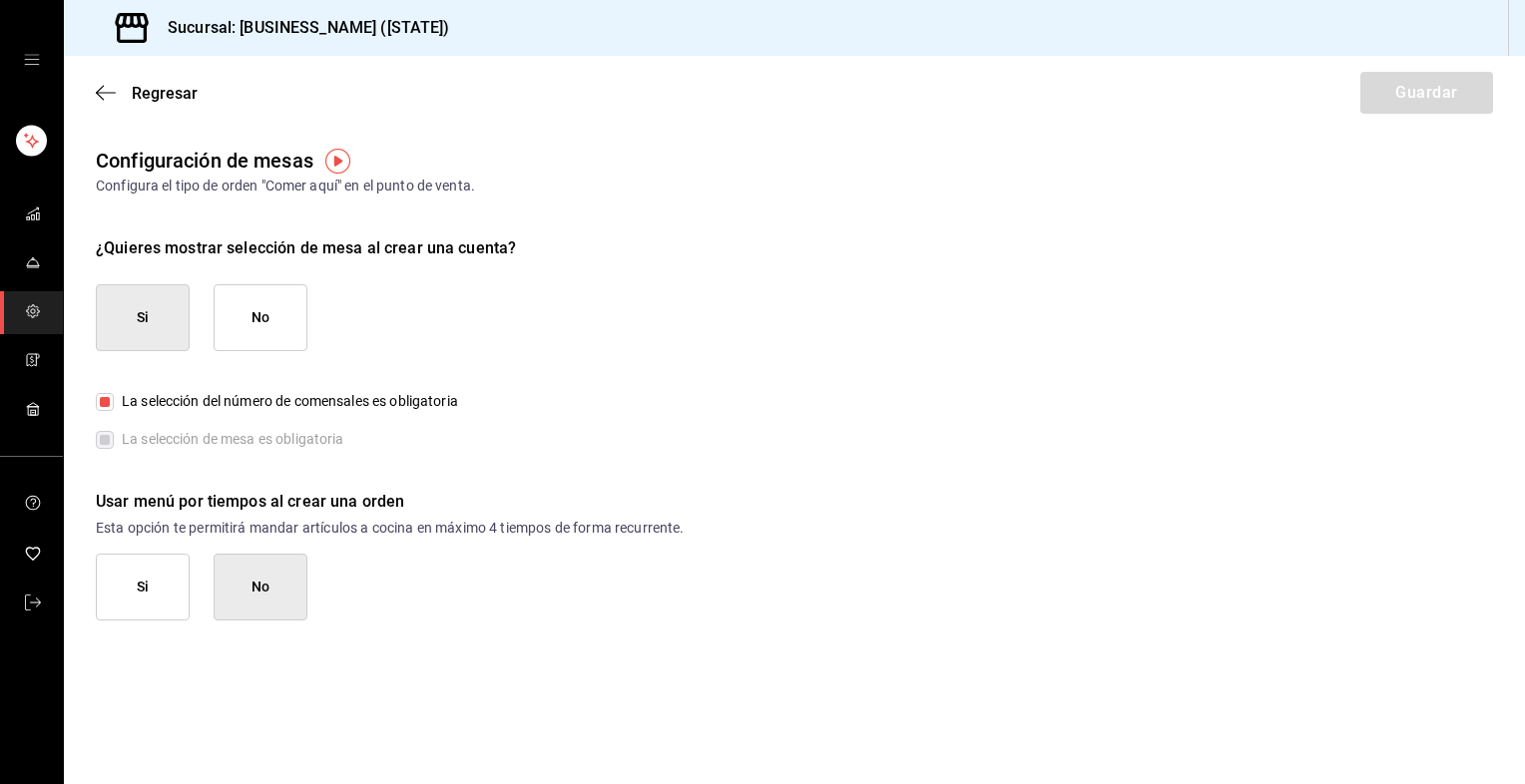 click on "La selección del número de comensales es obligatoria" at bounding box center (105, 402) 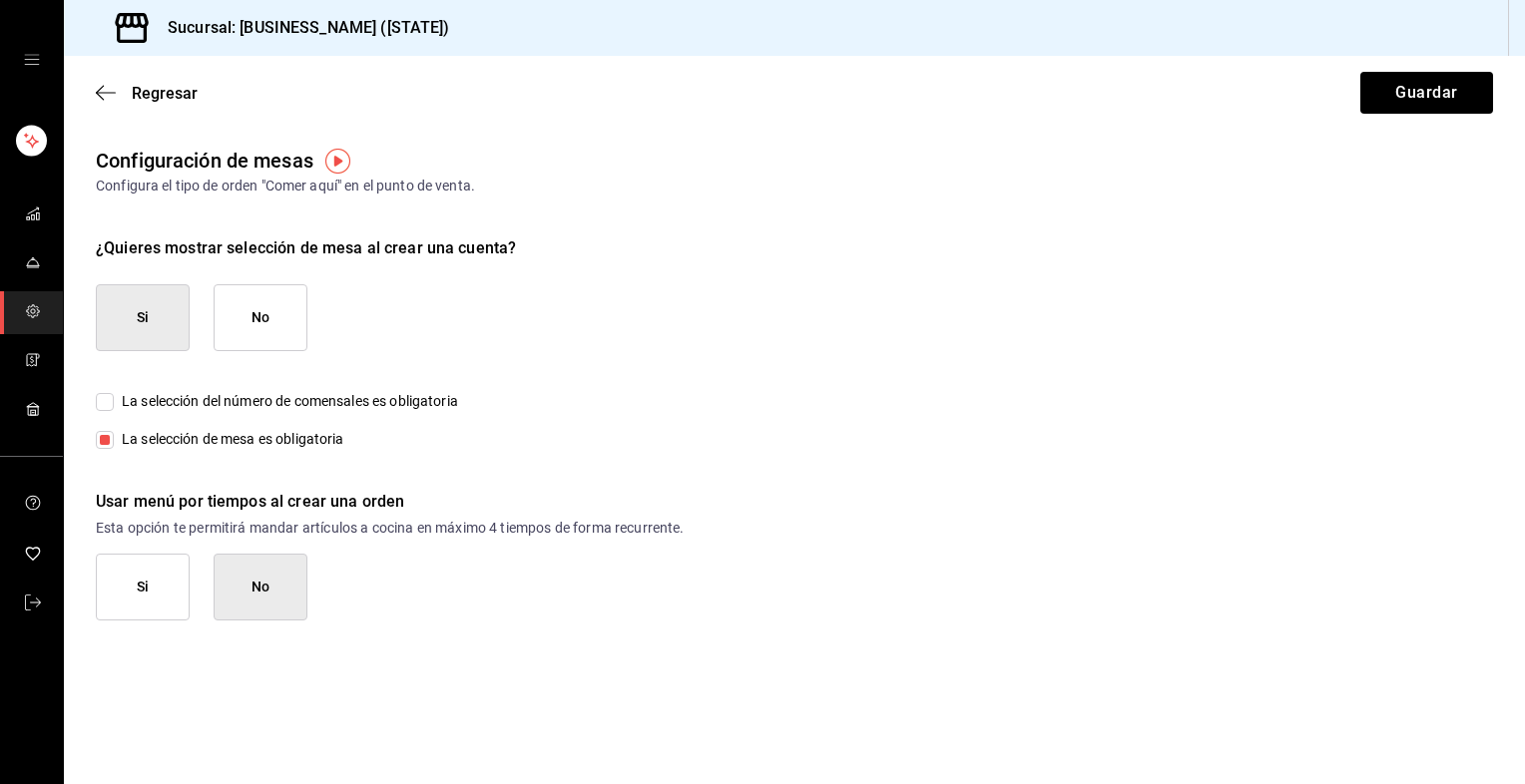 click on "La selección del número de comensales es obligatoria" at bounding box center (105, 402) 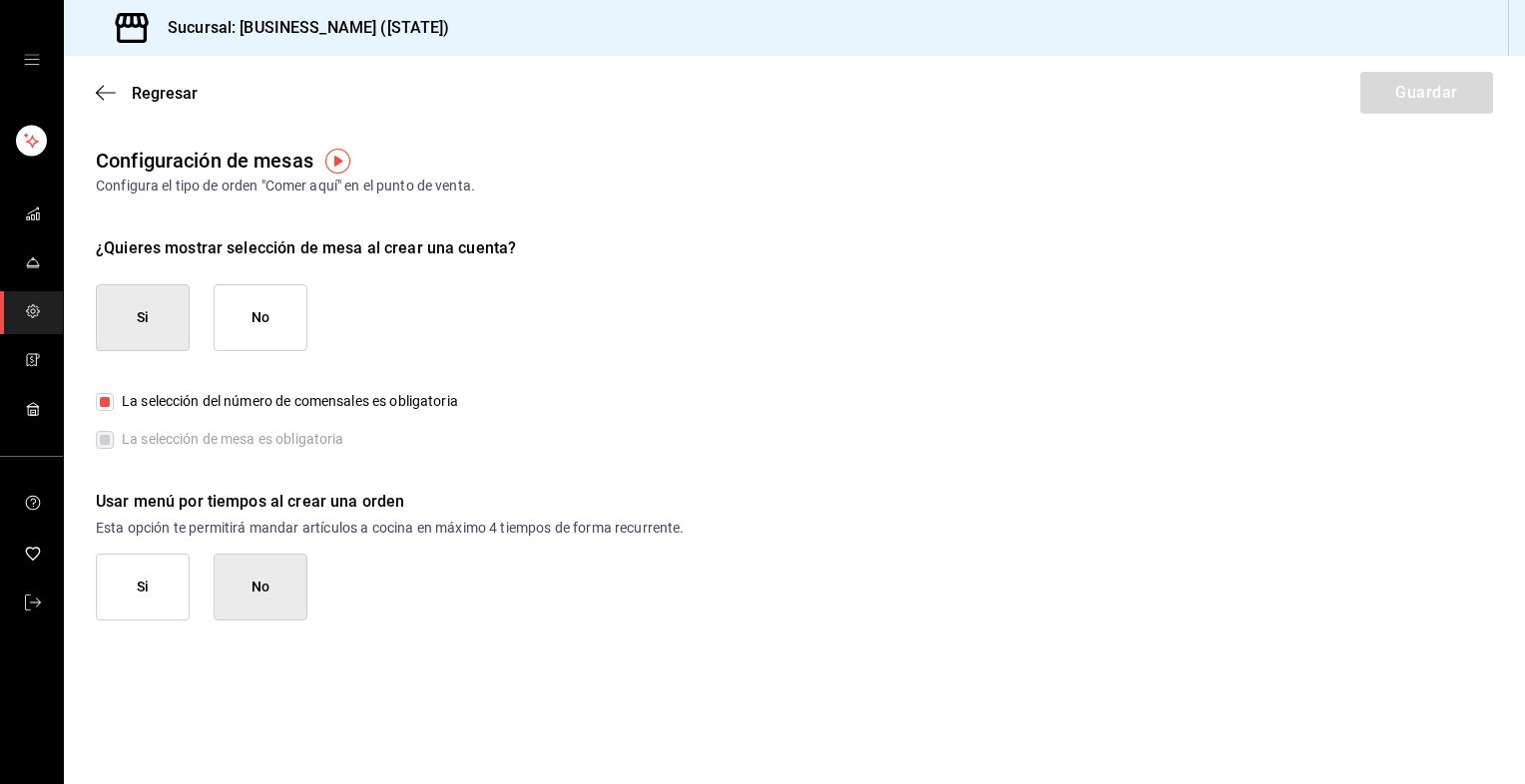 click on "No" at bounding box center (260, 317) 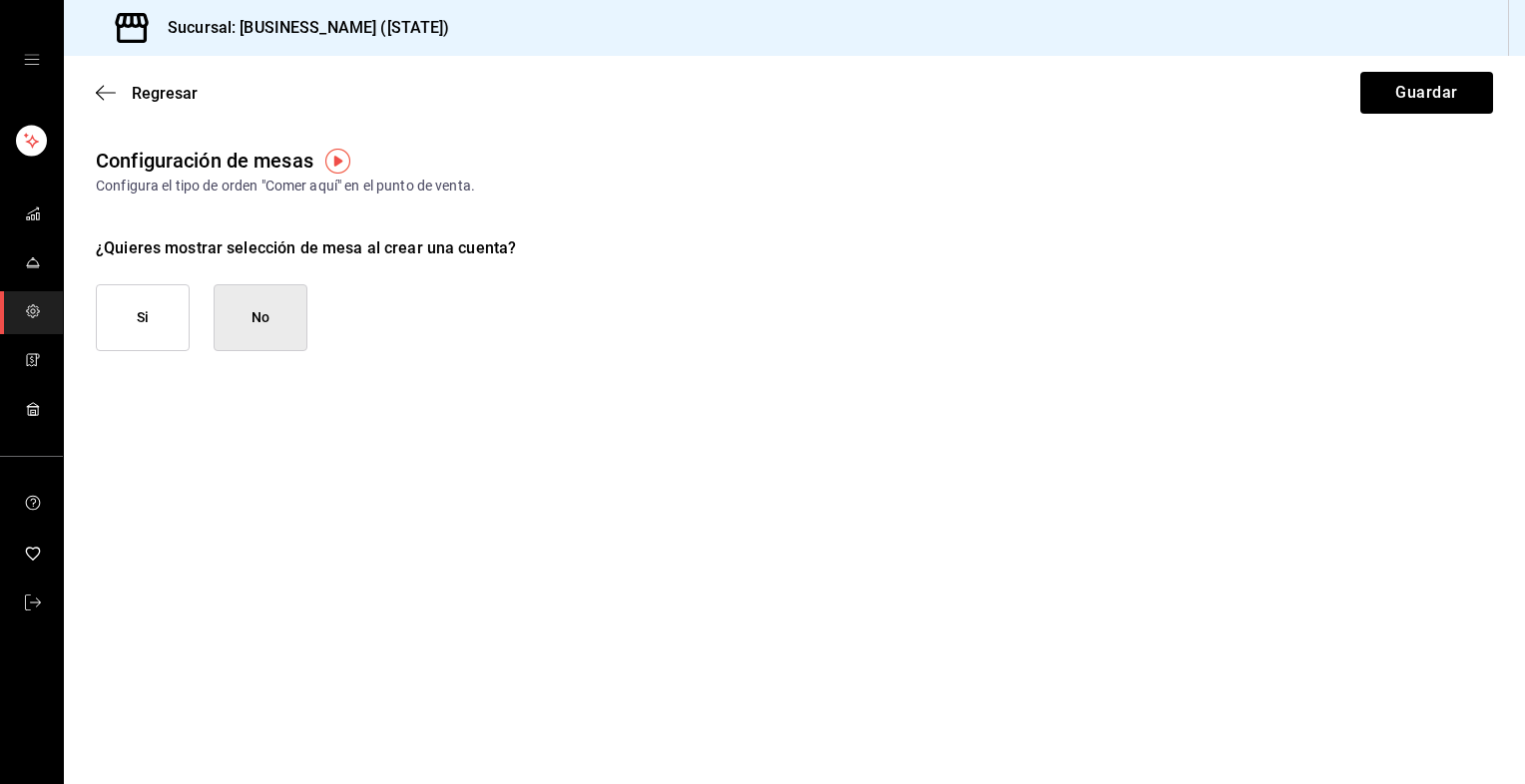 click on "Si" at bounding box center (143, 317) 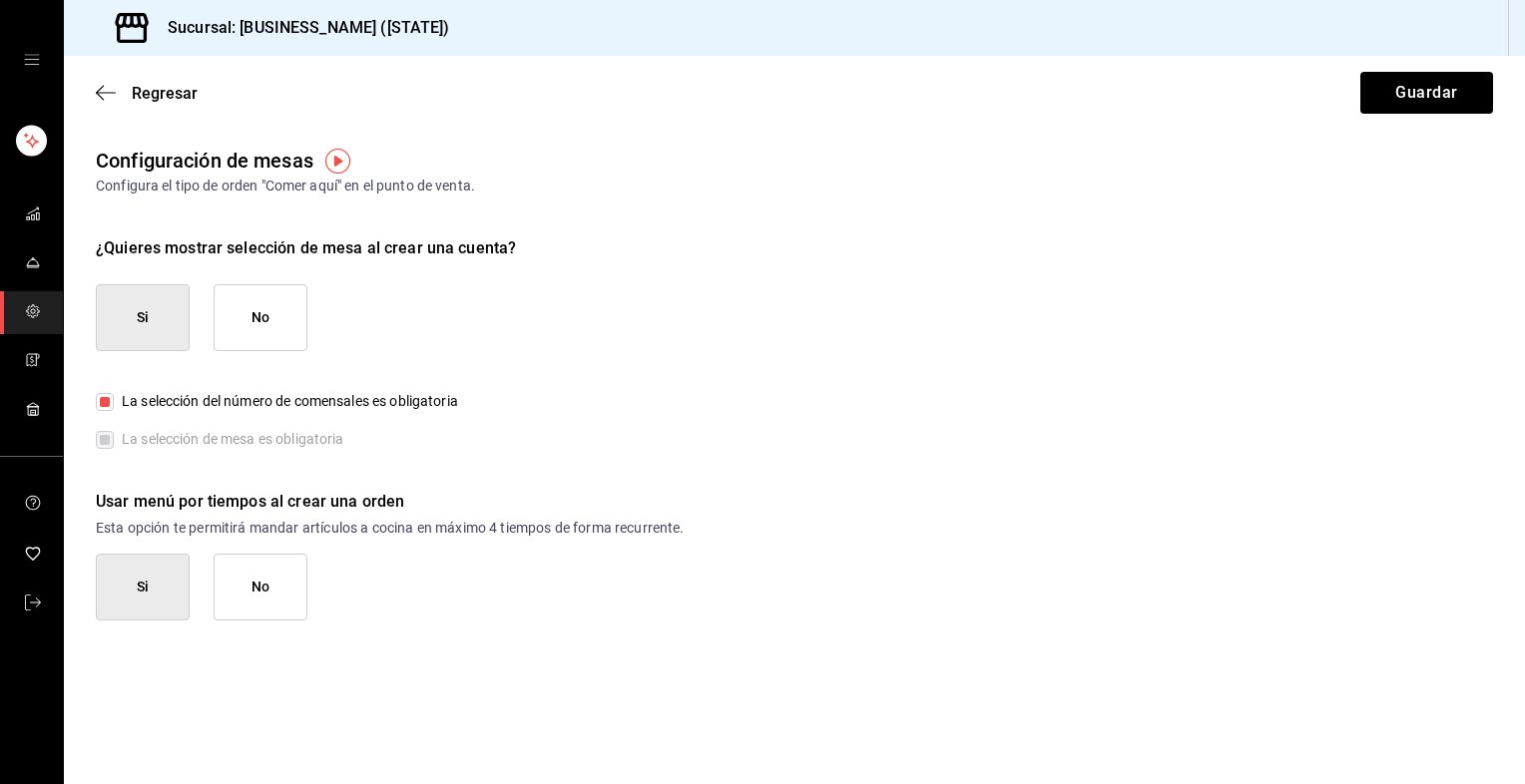 checkbox on "true" 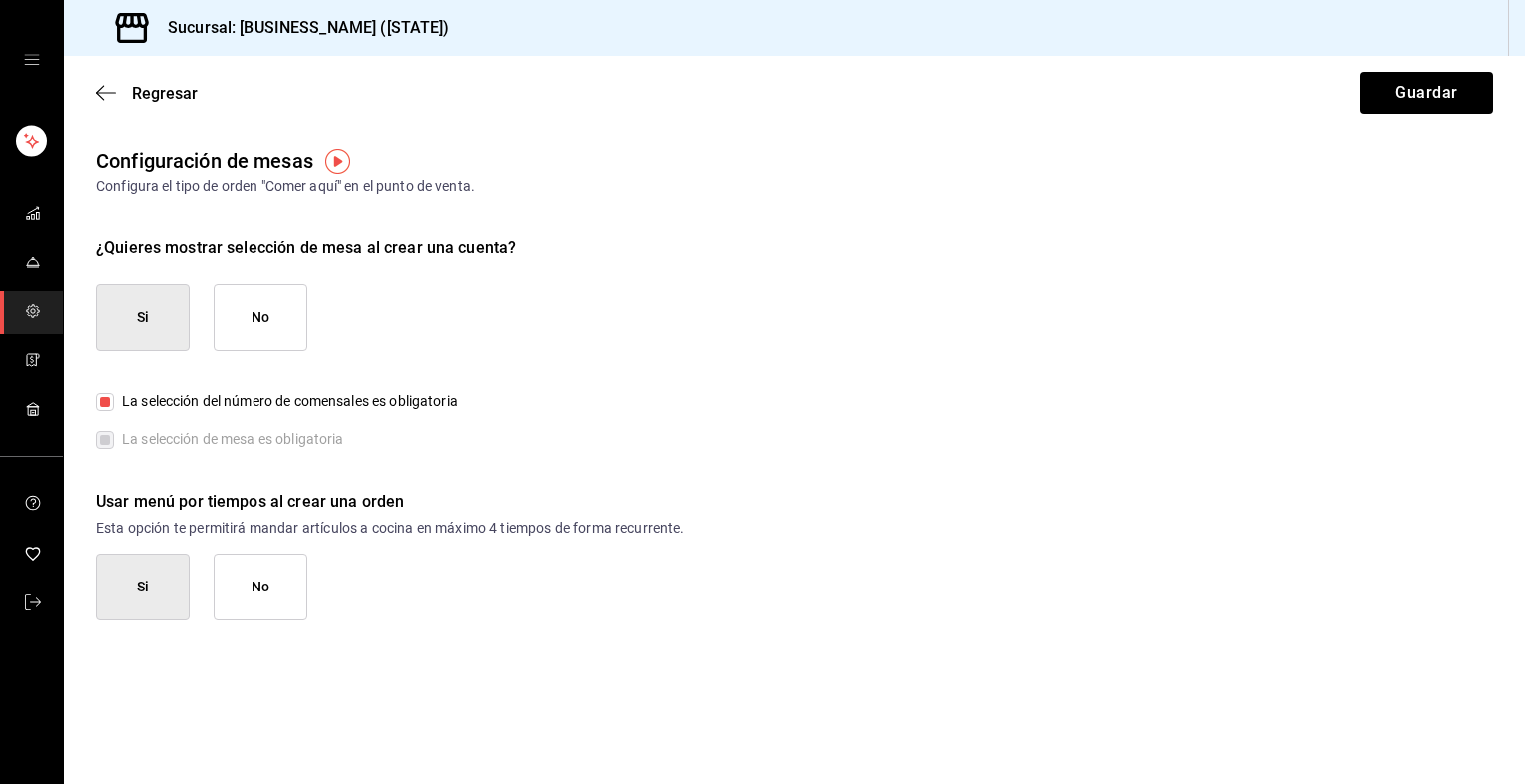 click on "No" at bounding box center [260, 587] 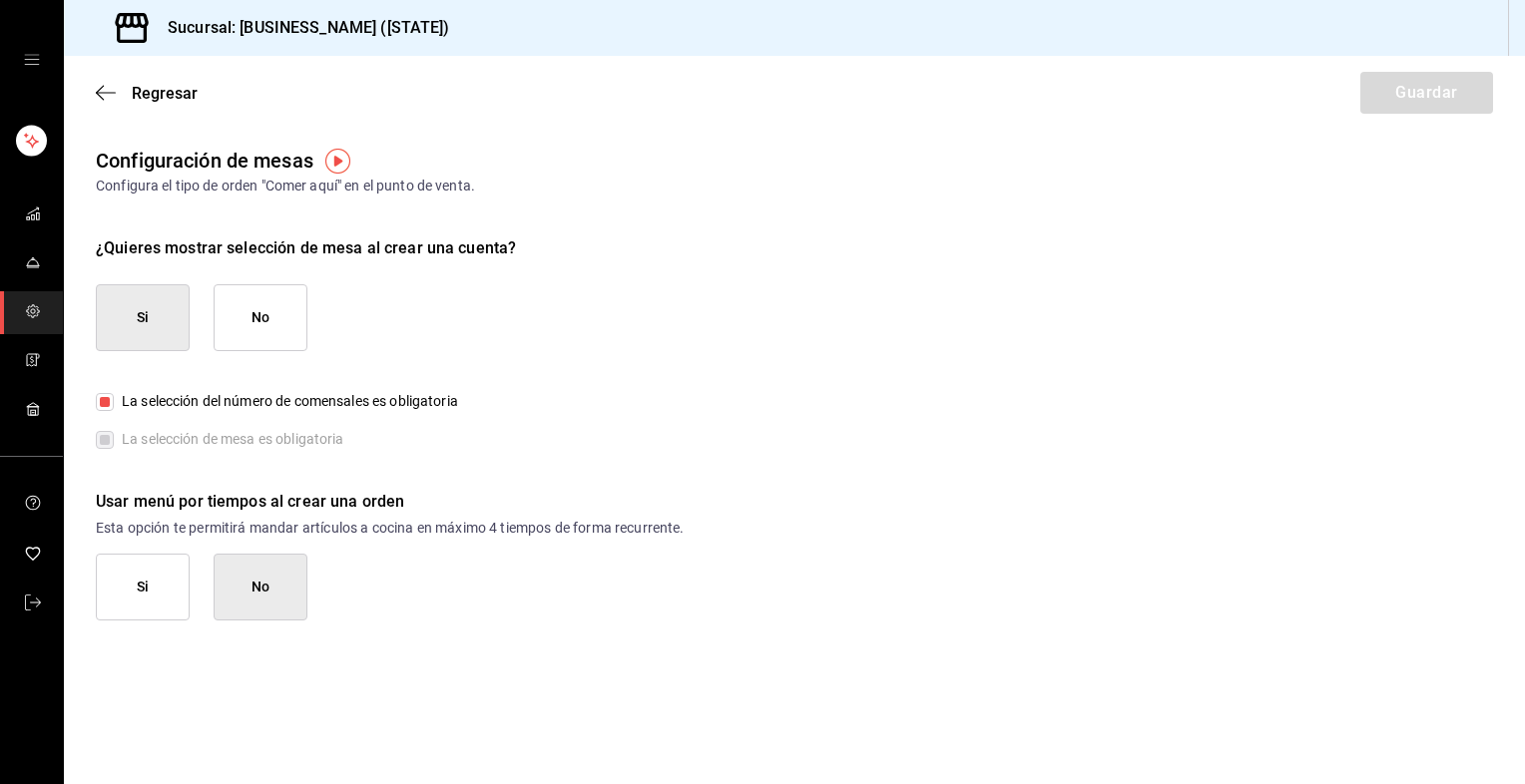 click on "Si" at bounding box center [143, 587] 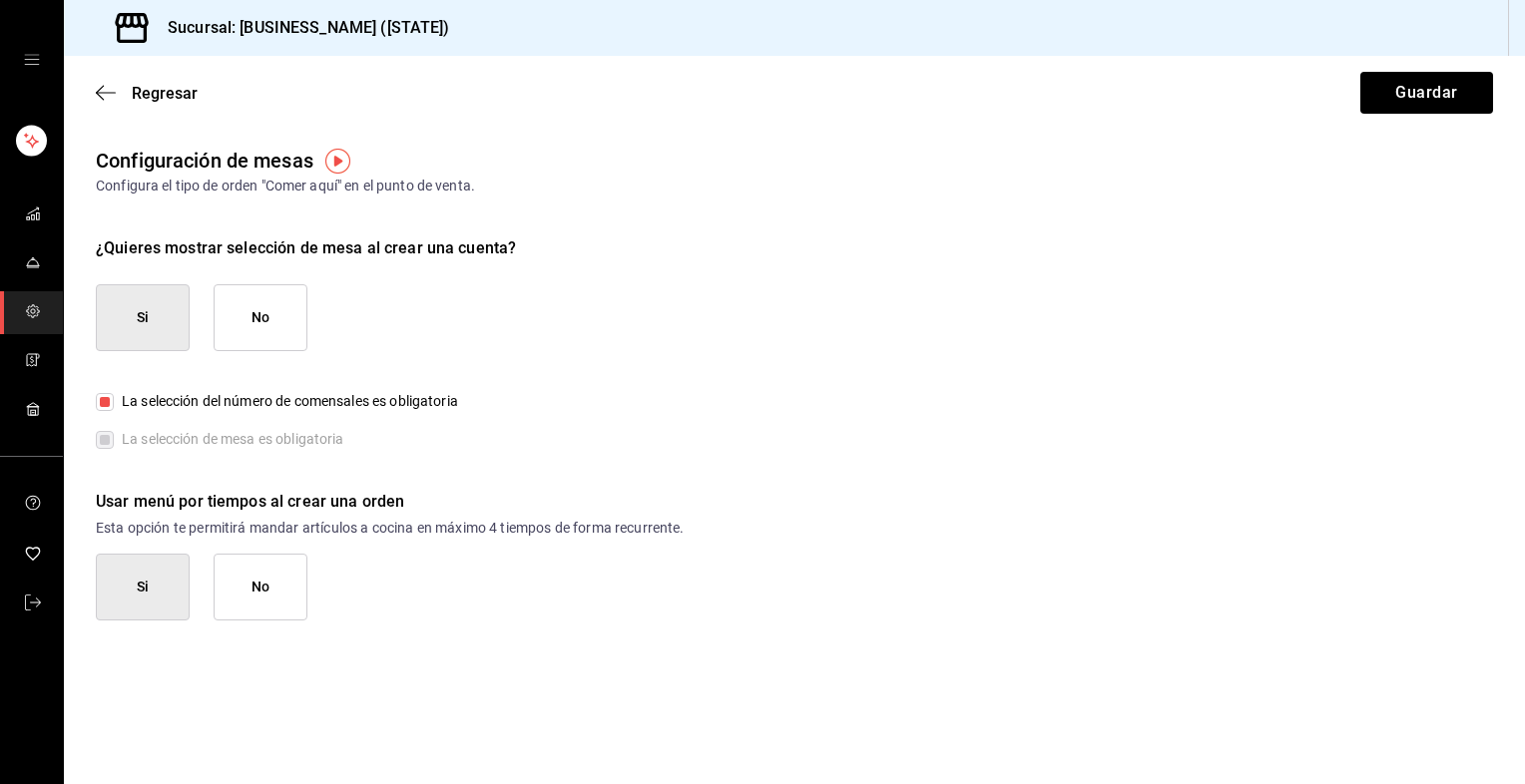 click on "No" at bounding box center [260, 587] 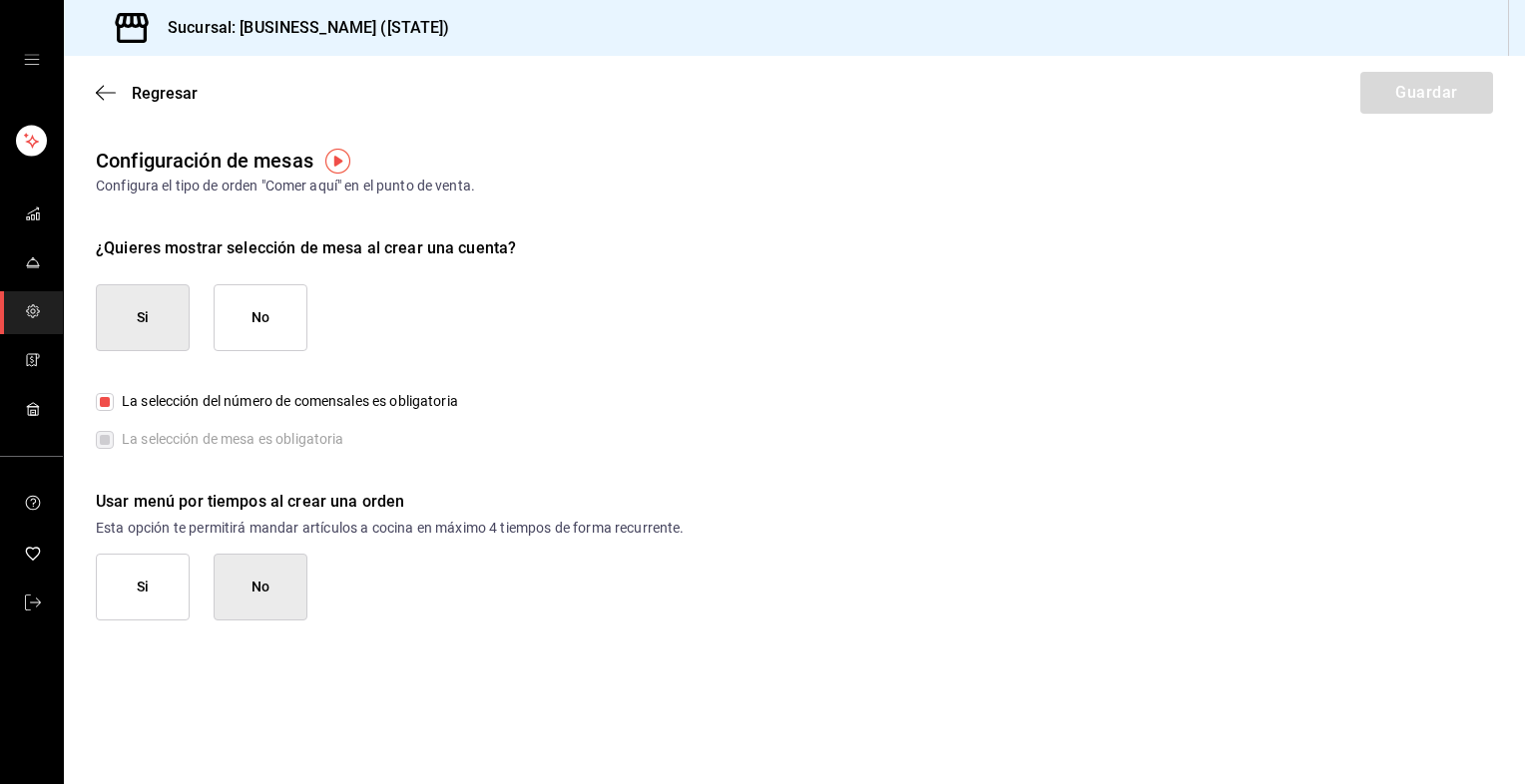 click on "Si" at bounding box center [143, 587] 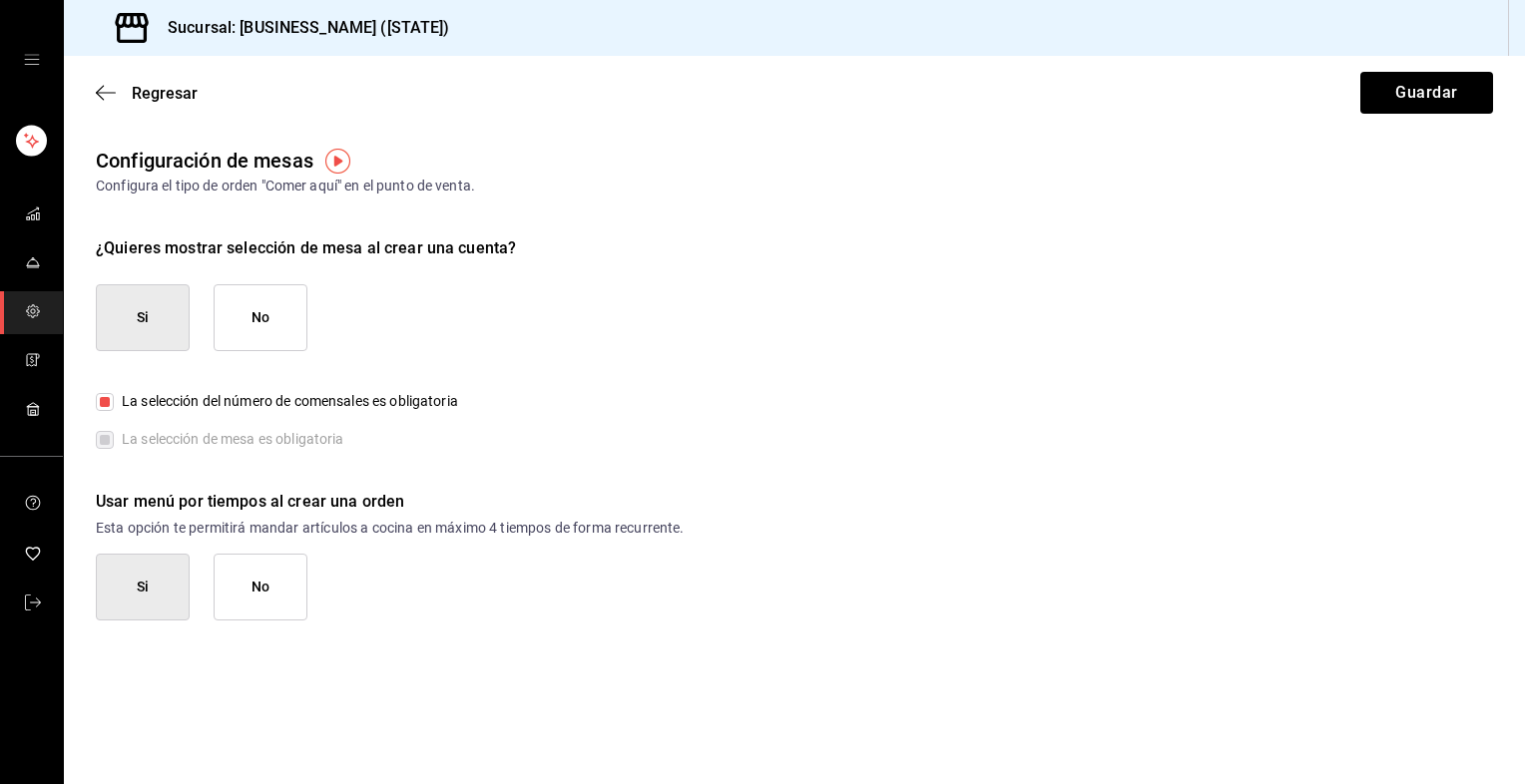 click on "No" at bounding box center (260, 587) 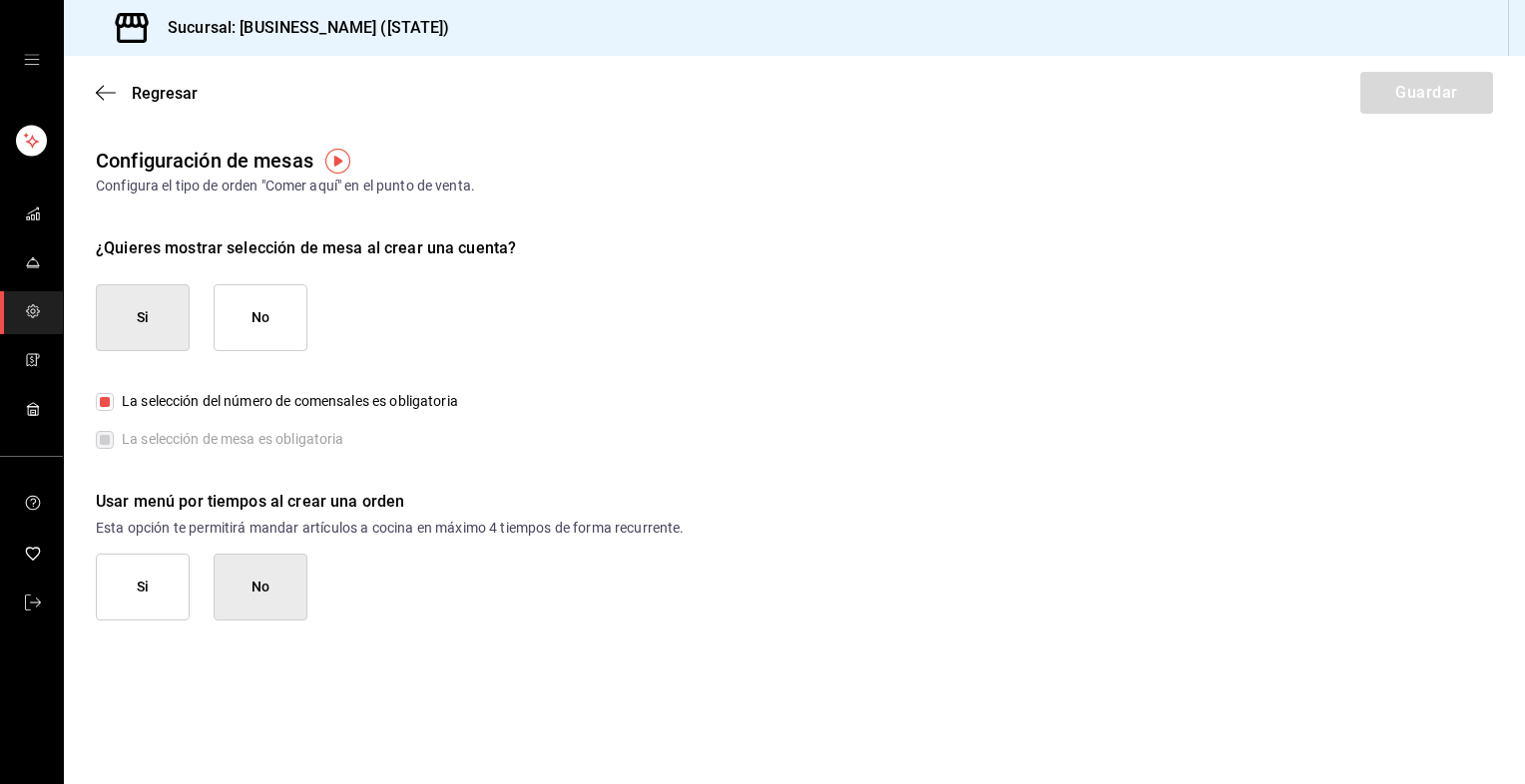 click on "Regresar Guardar" at bounding box center (794, 93) 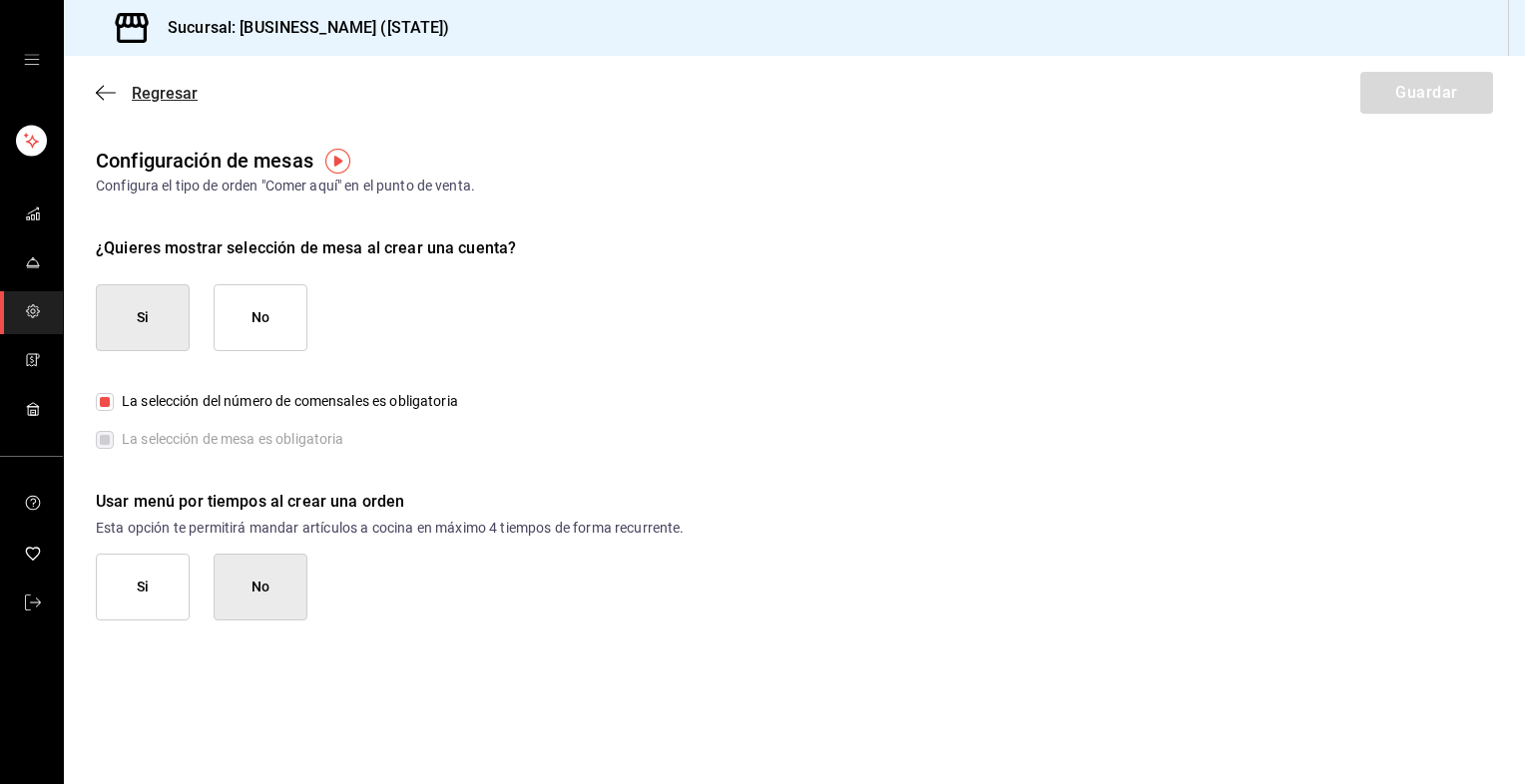click 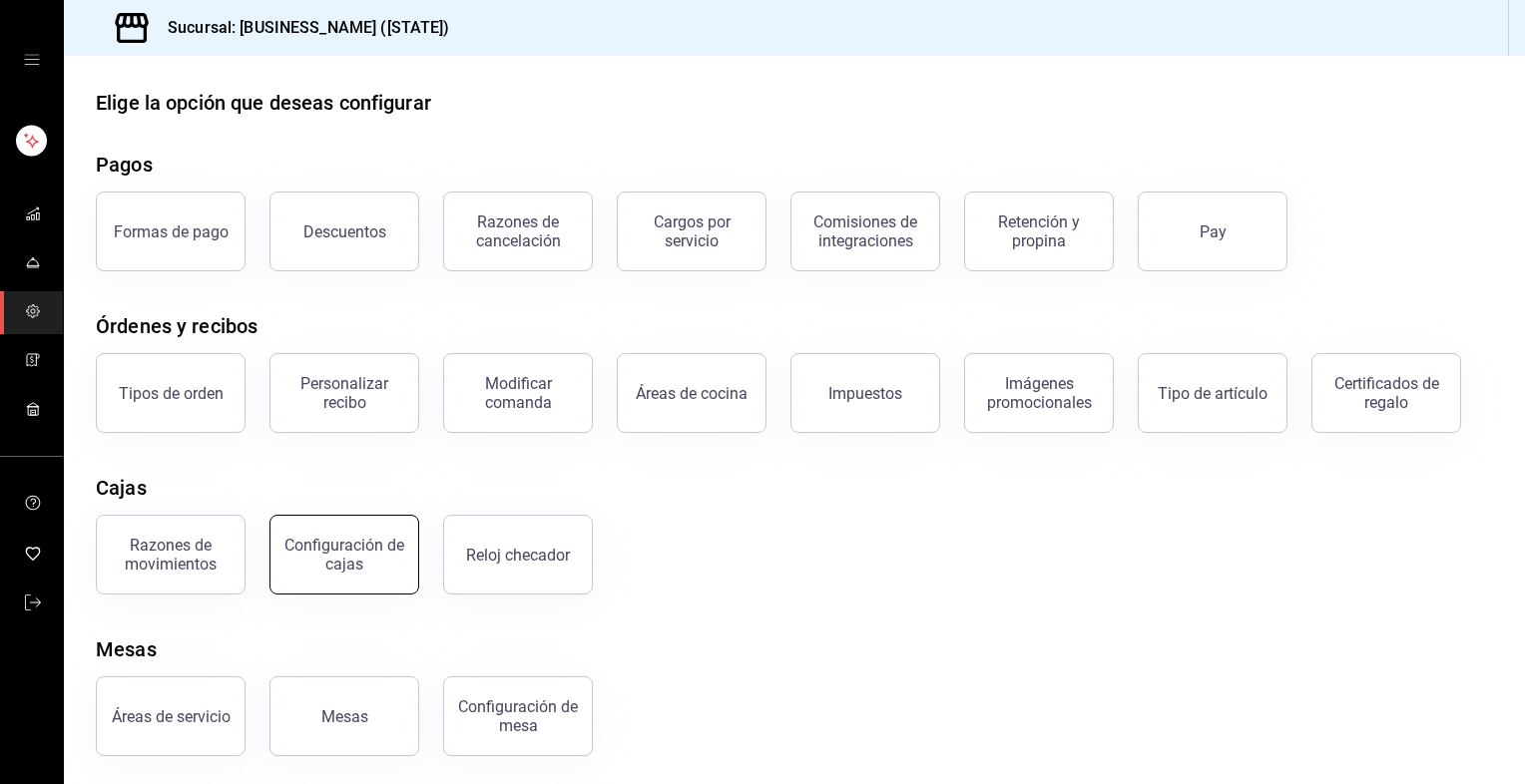 scroll, scrollTop: 20, scrollLeft: 0, axis: vertical 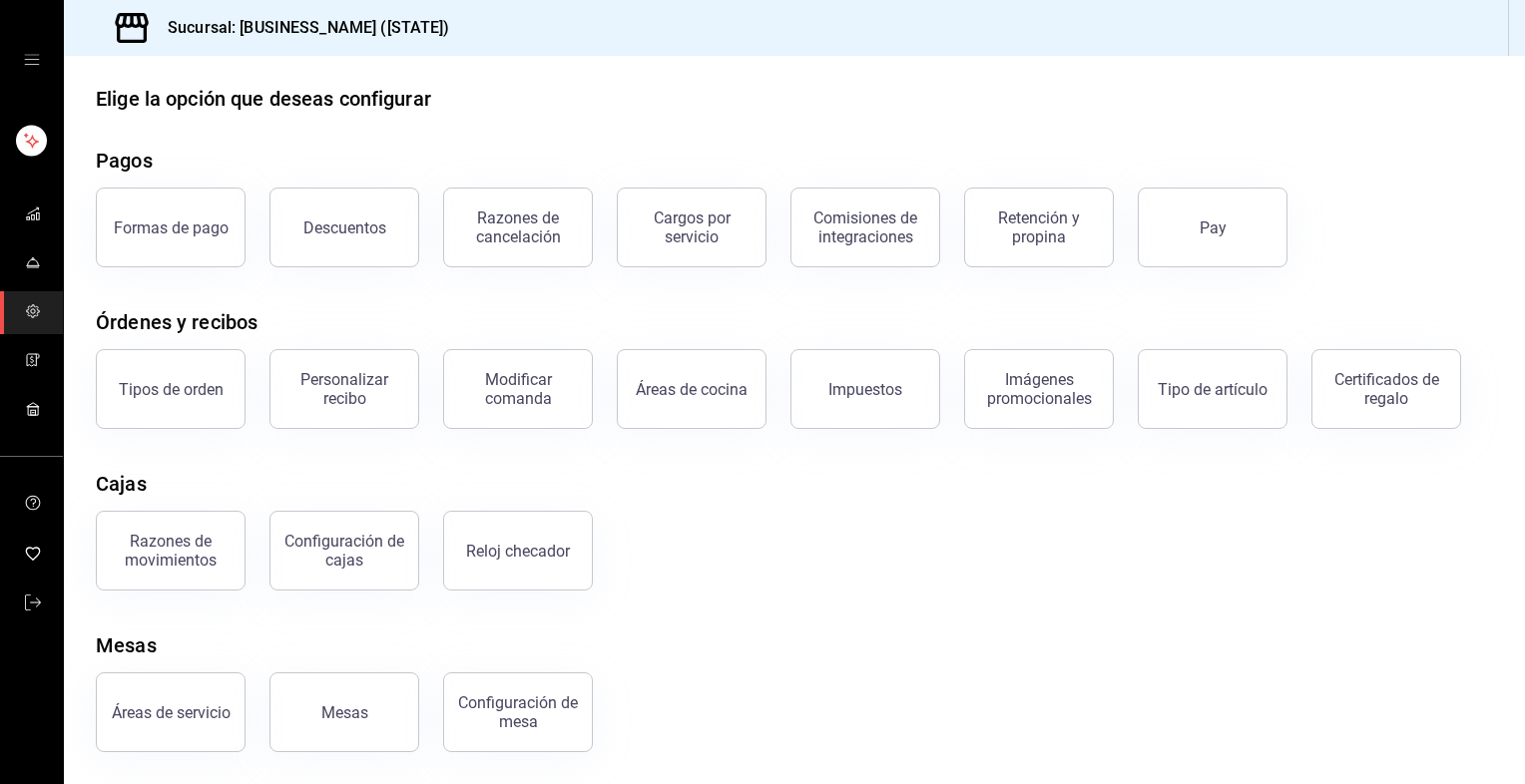 click on "Mesas" at bounding box center [344, 712] 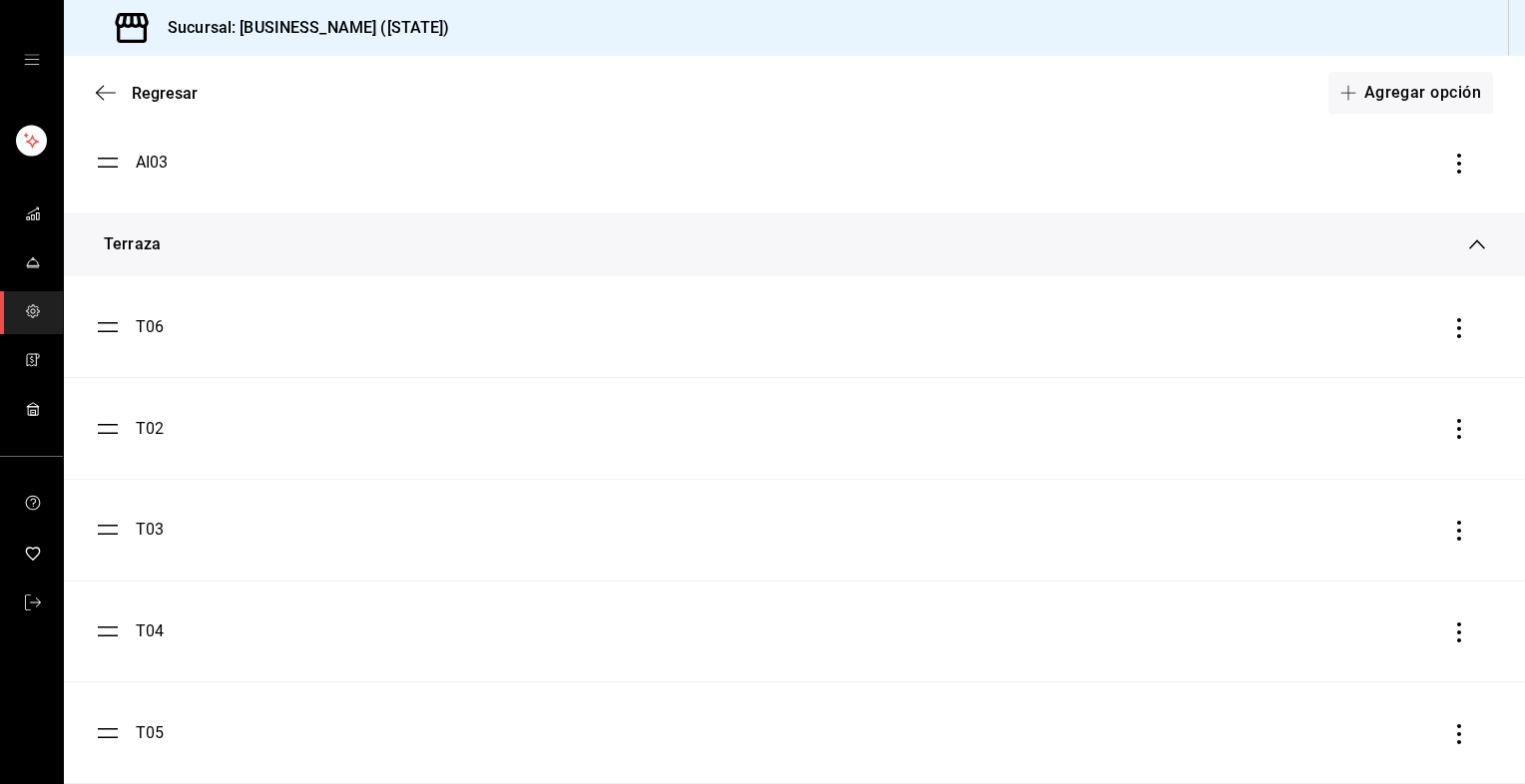 scroll, scrollTop: 516, scrollLeft: 0, axis: vertical 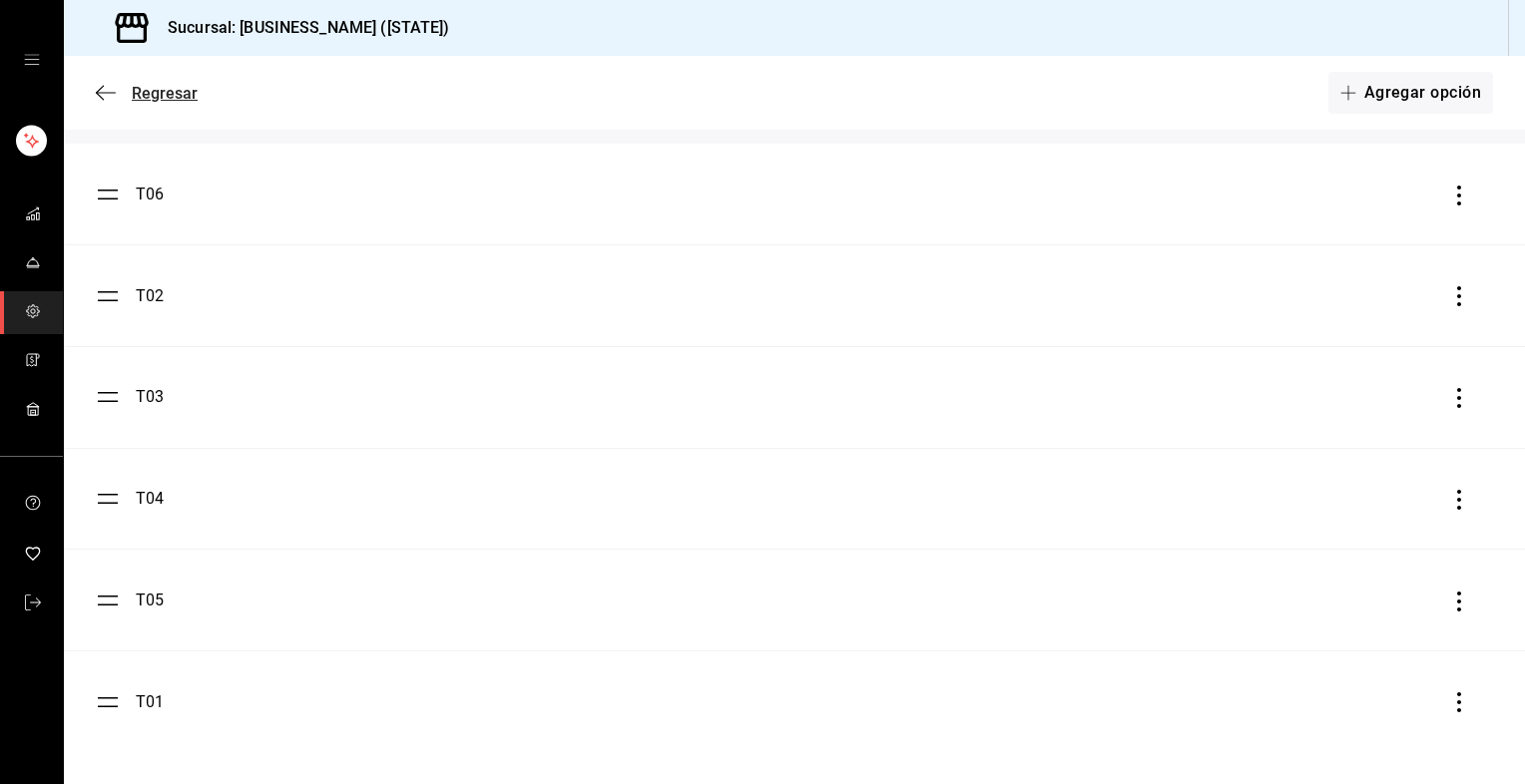 click on "Regresar" at bounding box center (147, 93) 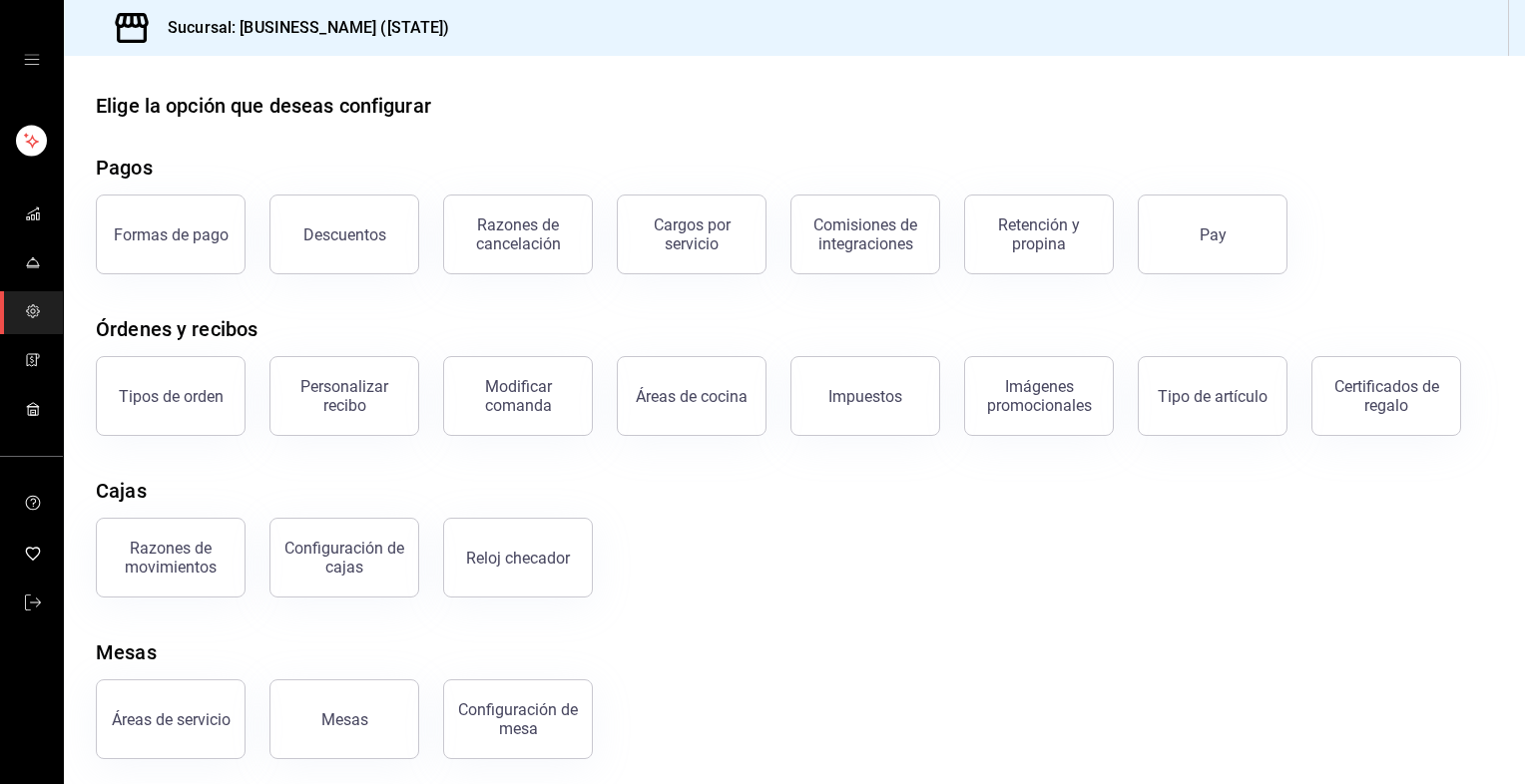 scroll, scrollTop: 20, scrollLeft: 0, axis: vertical 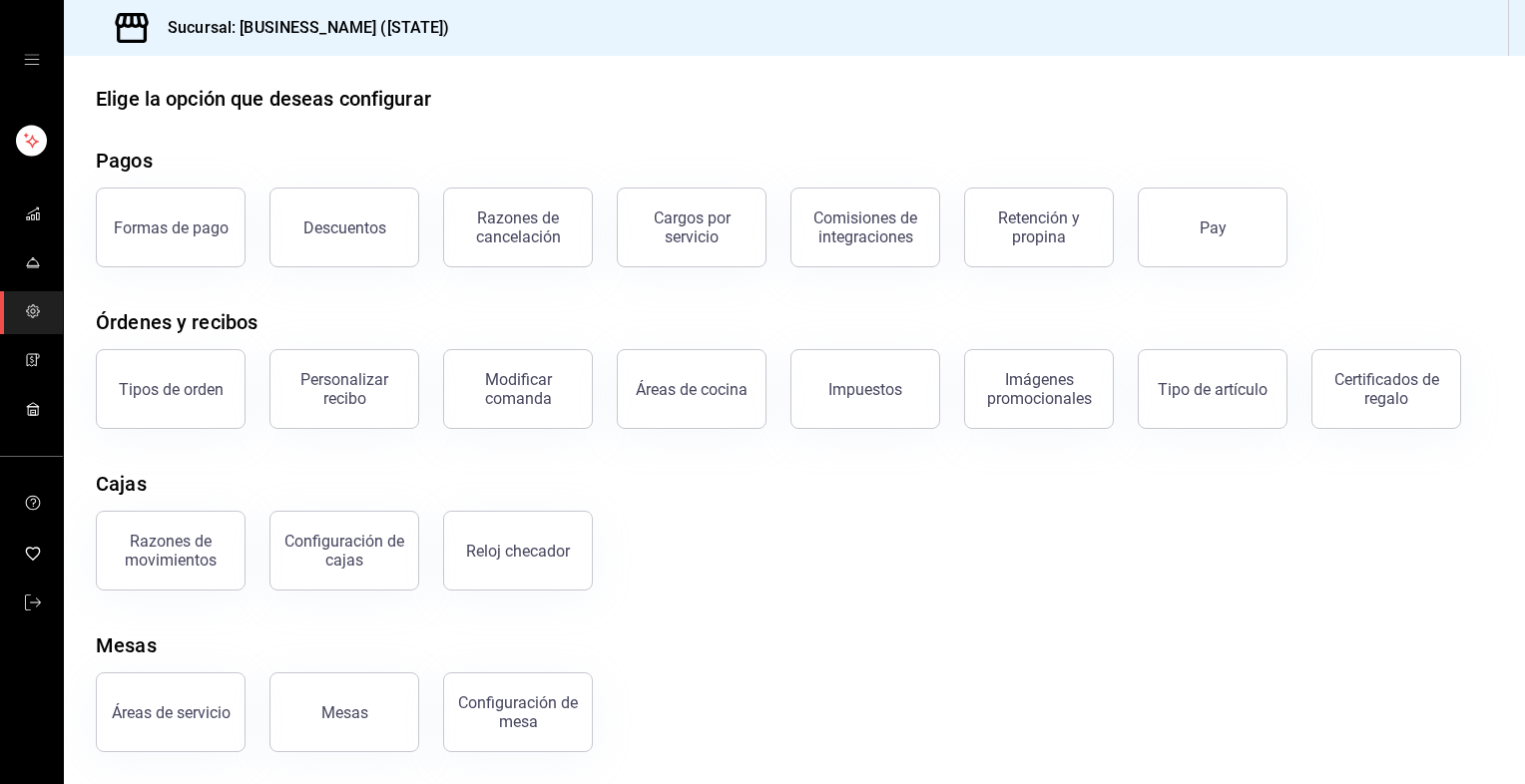 click on "Áreas de servicio" at bounding box center (171, 712) 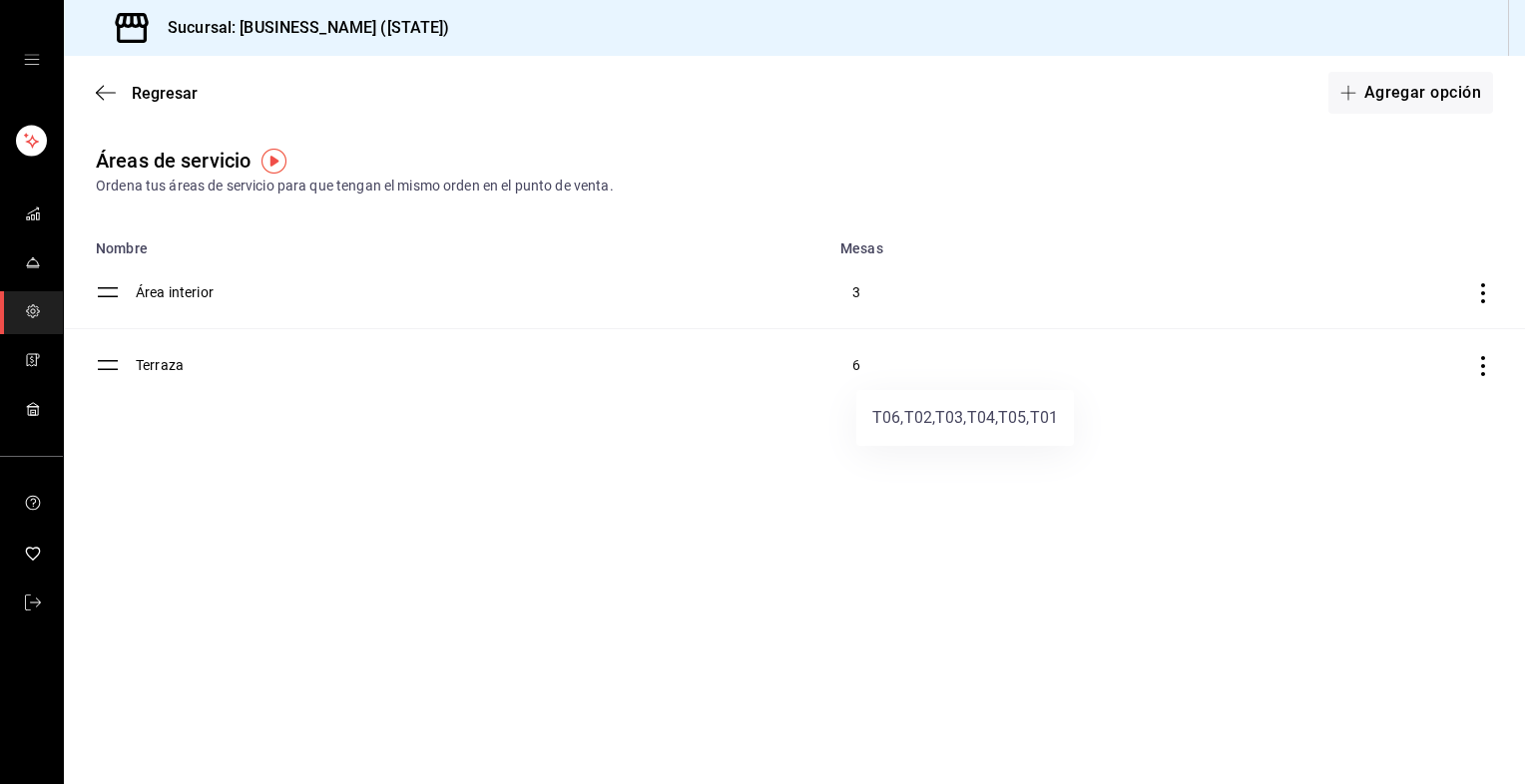 click at bounding box center (762, 392) 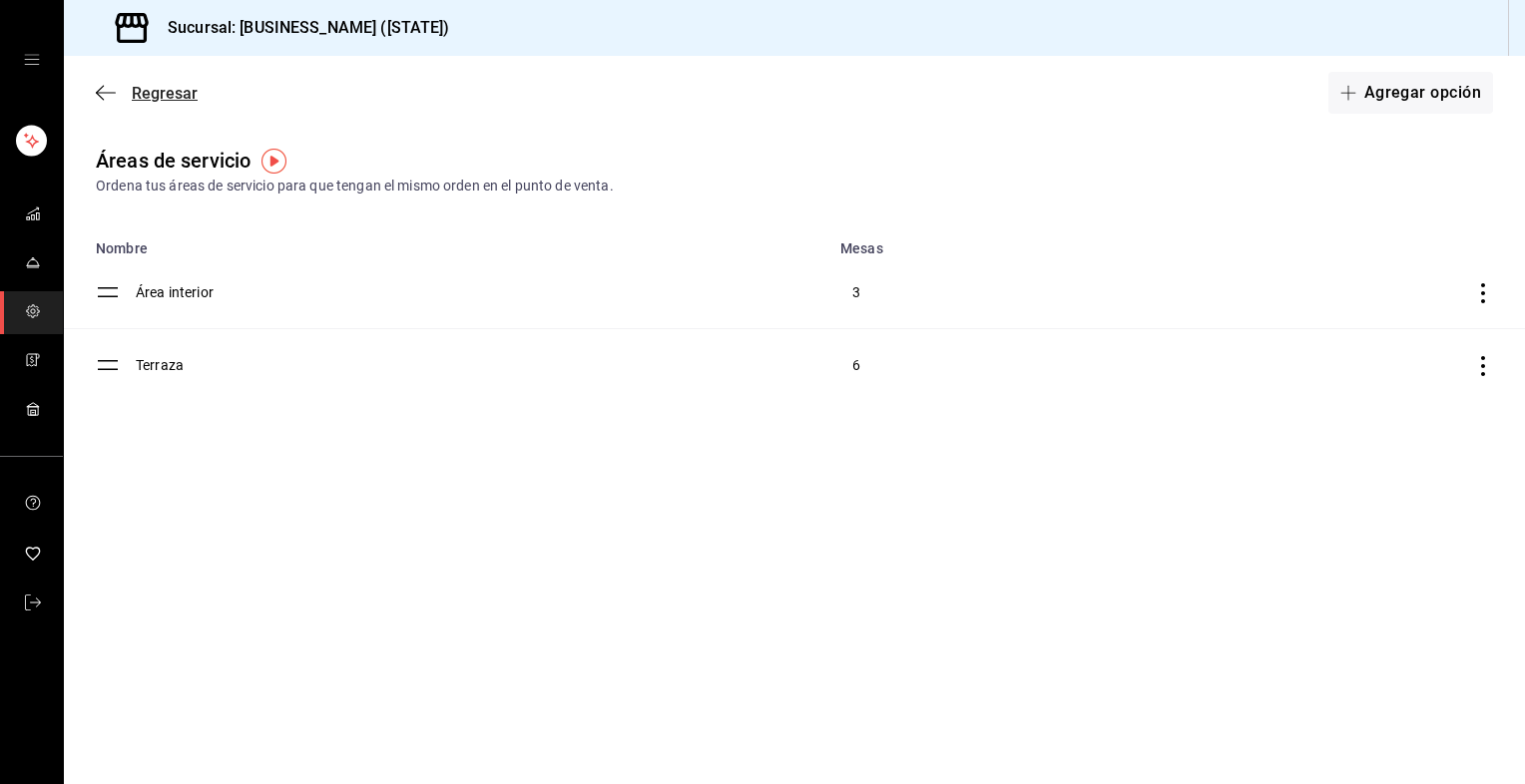 click 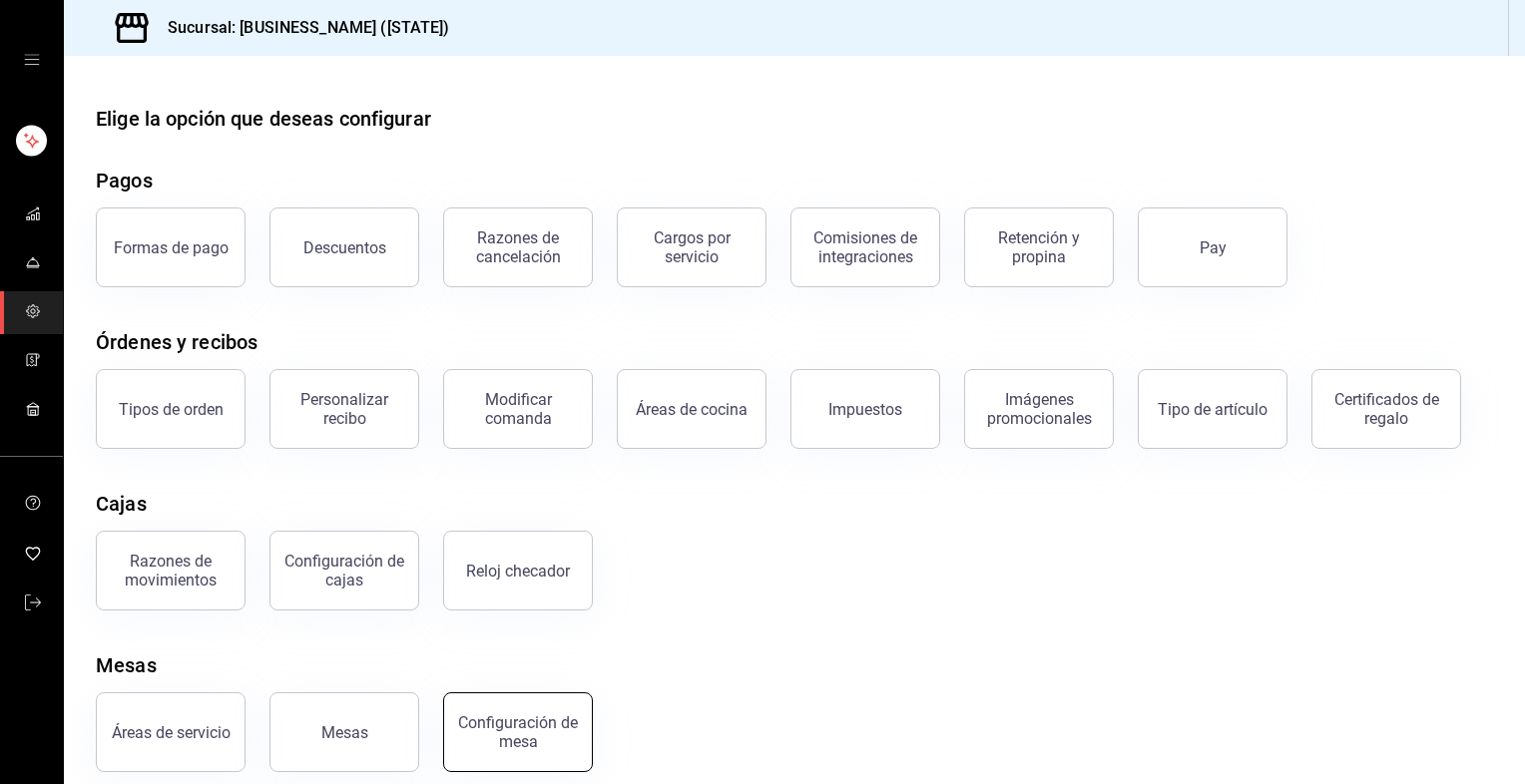 click on "Configuración de mesa" at bounding box center [518, 732] 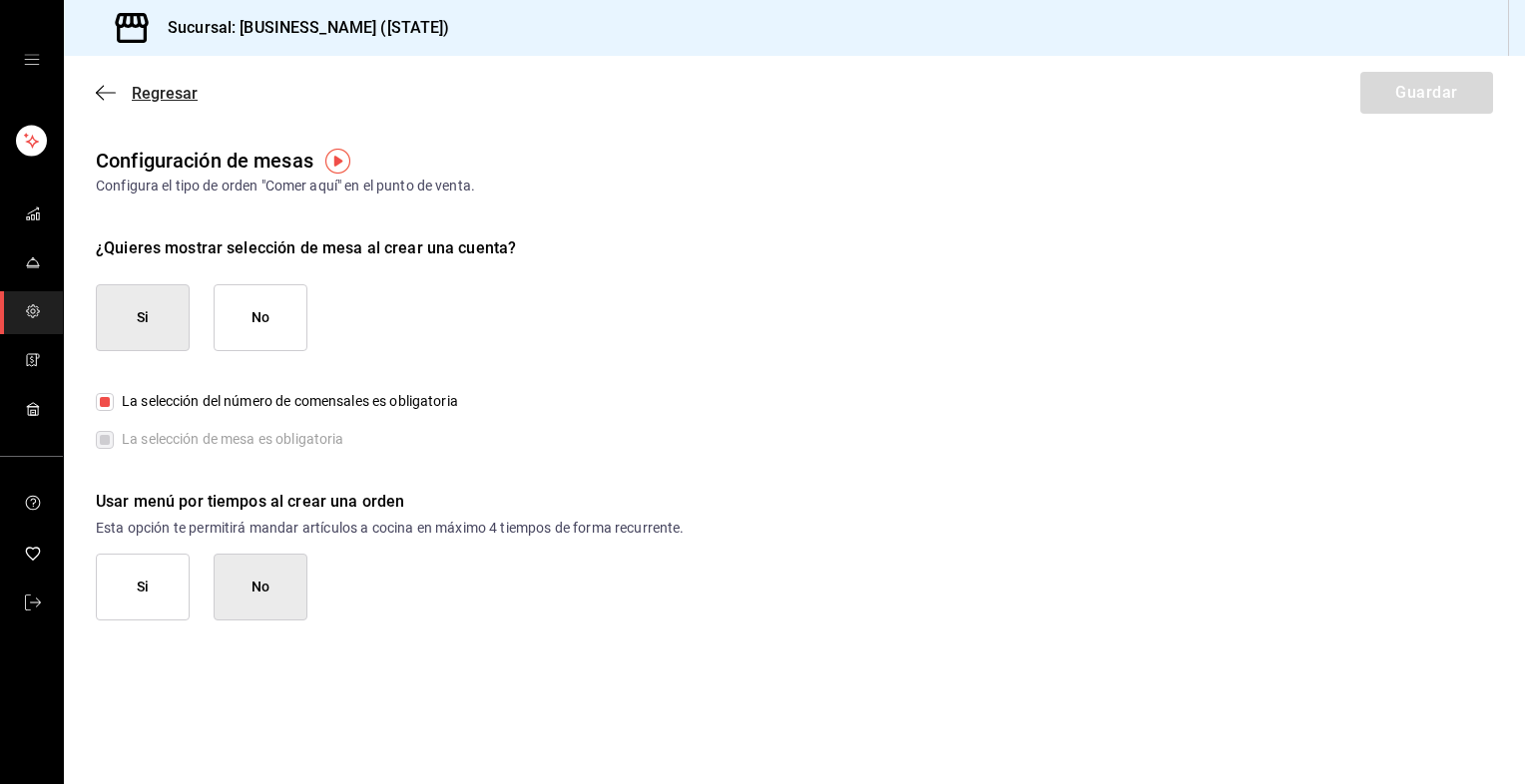 click on "Regresar" at bounding box center (147, 93) 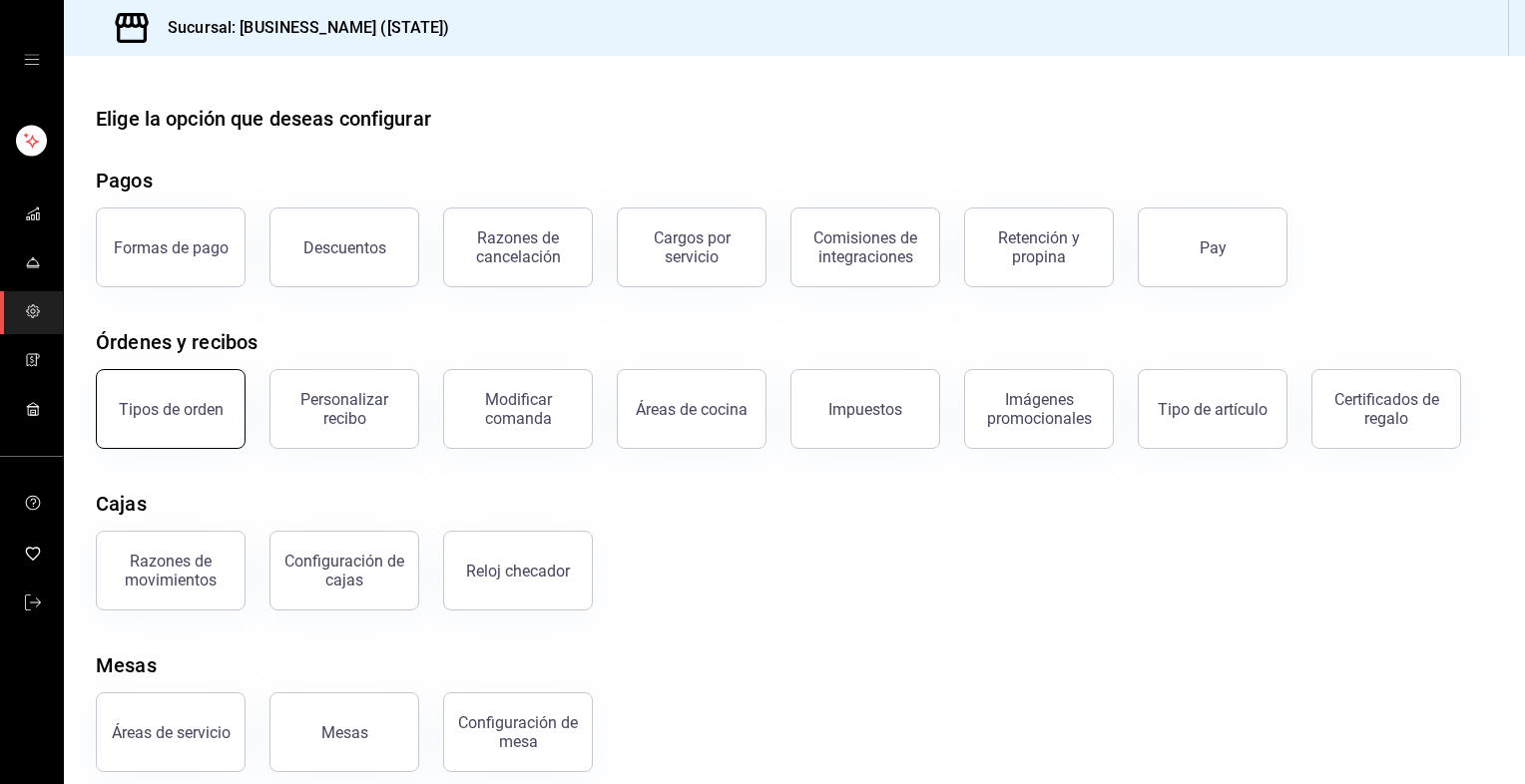 click on "Tipos de orden" at bounding box center [171, 409] 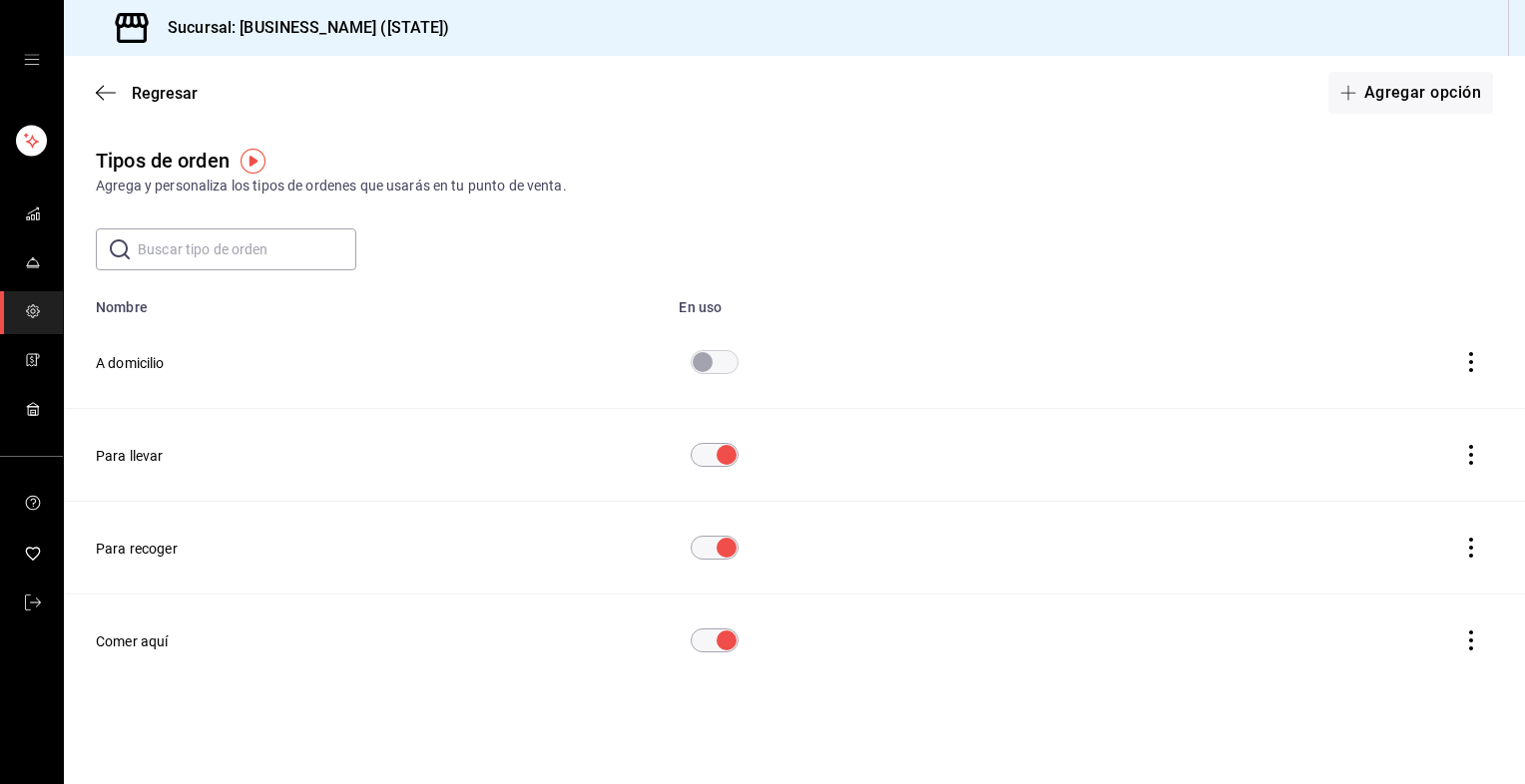 click at bounding box center (876, 362) 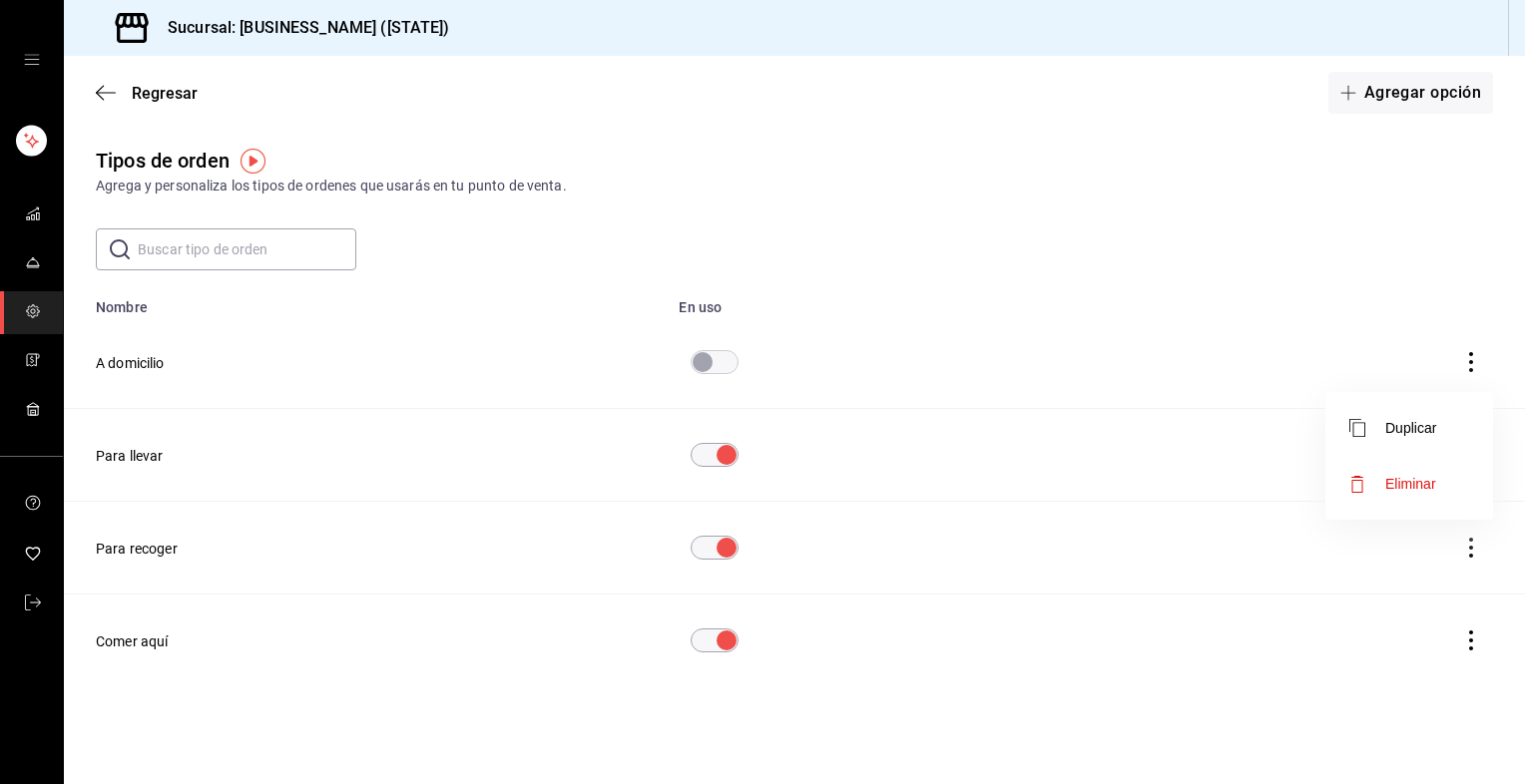 click at bounding box center (762, 392) 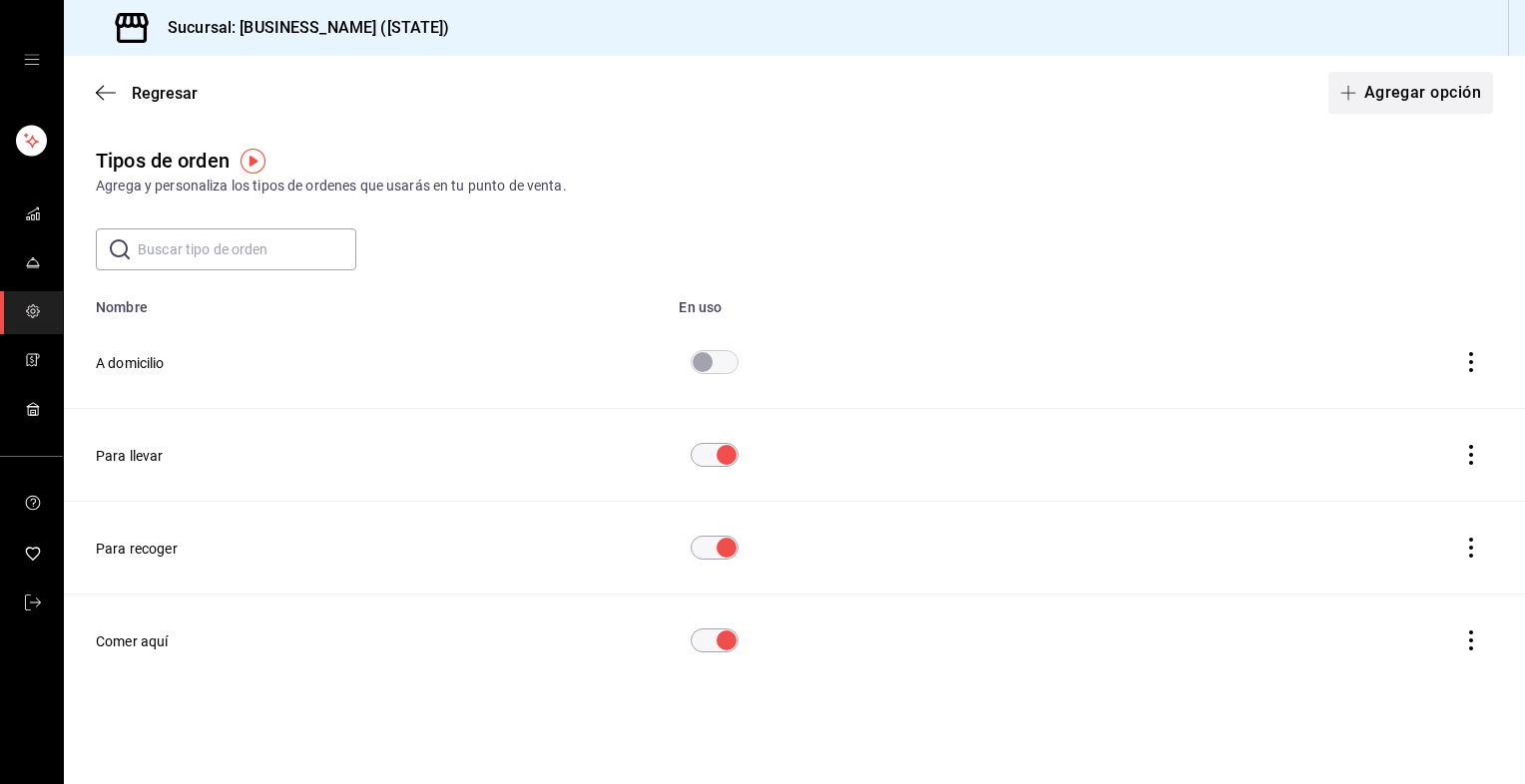 click on "Agregar opción" at bounding box center [1410, 93] 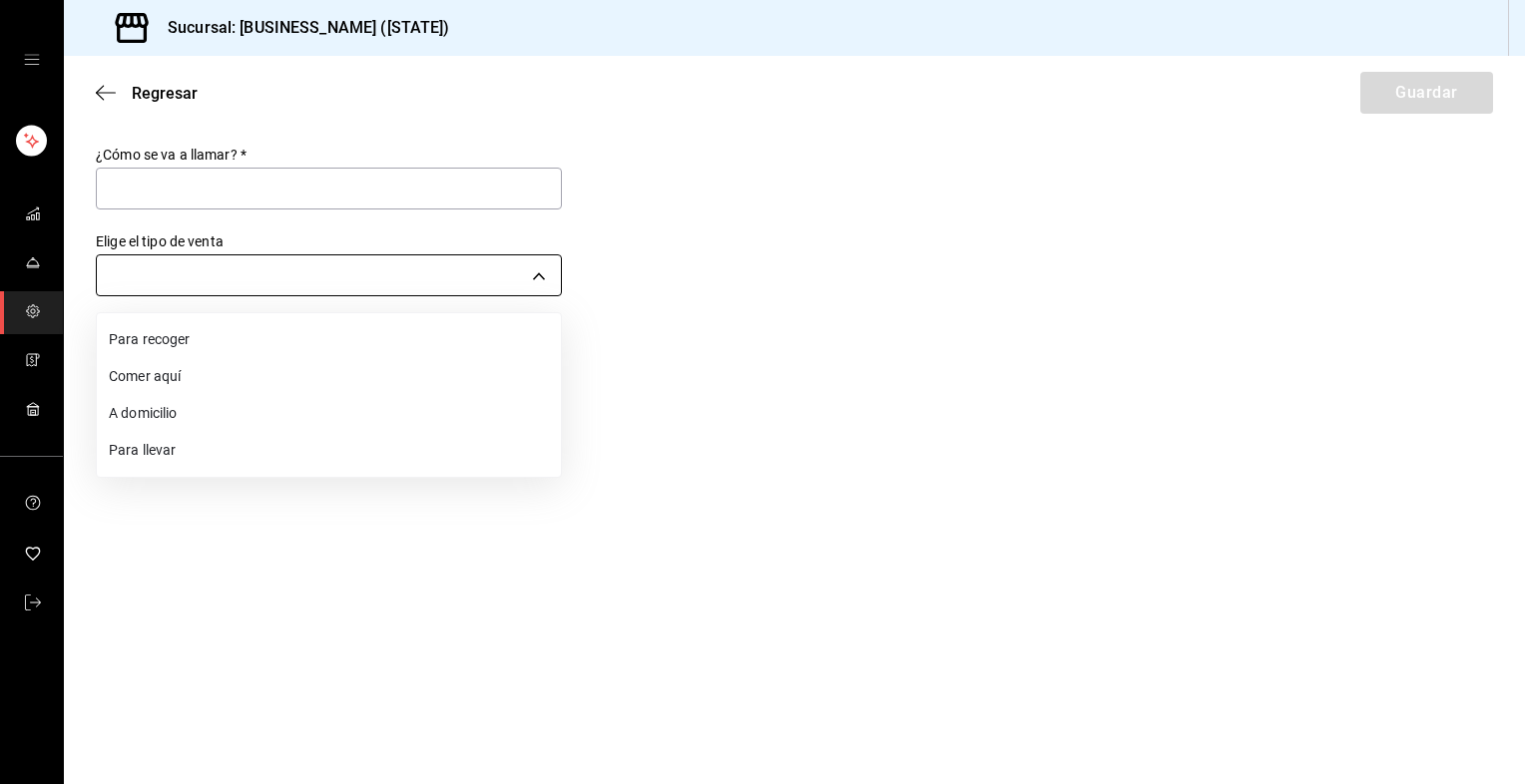 click on "Sucursal: [BUSINESS_NAME] ([STATE]) Regresar Guardar ¿Cómo se va a llamar?   * Elige el tipo de venta ​ GANA 1 MES GRATIS EN TU SUSCRIPCIÓN AQUÍ ¿Recuerdas cómo empezó tu restaurante?
Hoy puedes ayudar a un colega a tener el mismo cambio que tú viviste.
Recomienda Parrot directamente desde tu Portal Administrador.
Es fácil y rápido.
🎁 Por cada restaurante que se una, ganas 1 mes gratis. Ver video tutorial Ir a video Visitar centro de ayuda ([PHONE]) [EMAIL] Visitar centro de ayuda ([PHONE]) [EMAIL] Para recoger Comer aquí A domicilio Para llevar" at bounding box center [762, 392] 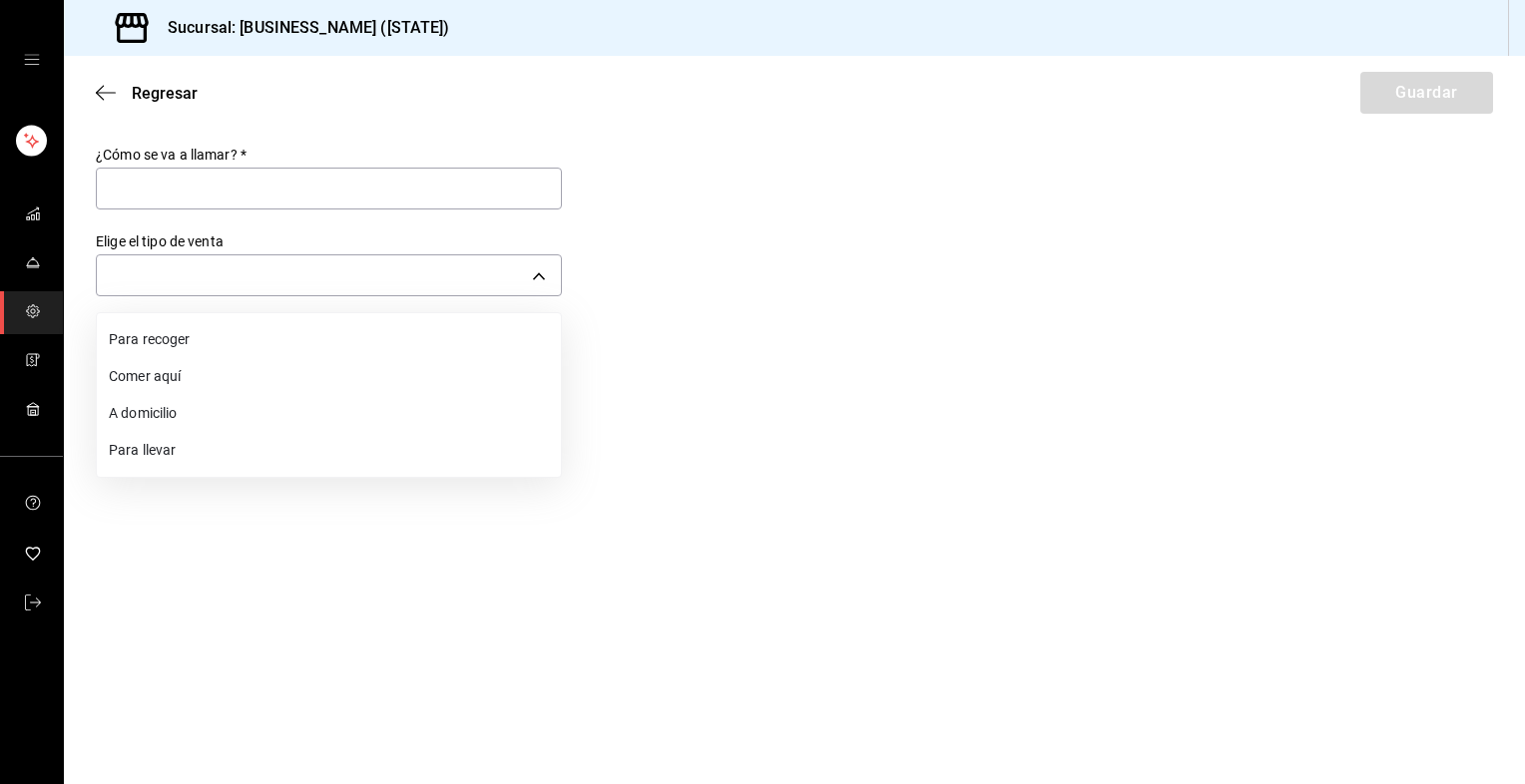 click at bounding box center (762, 392) 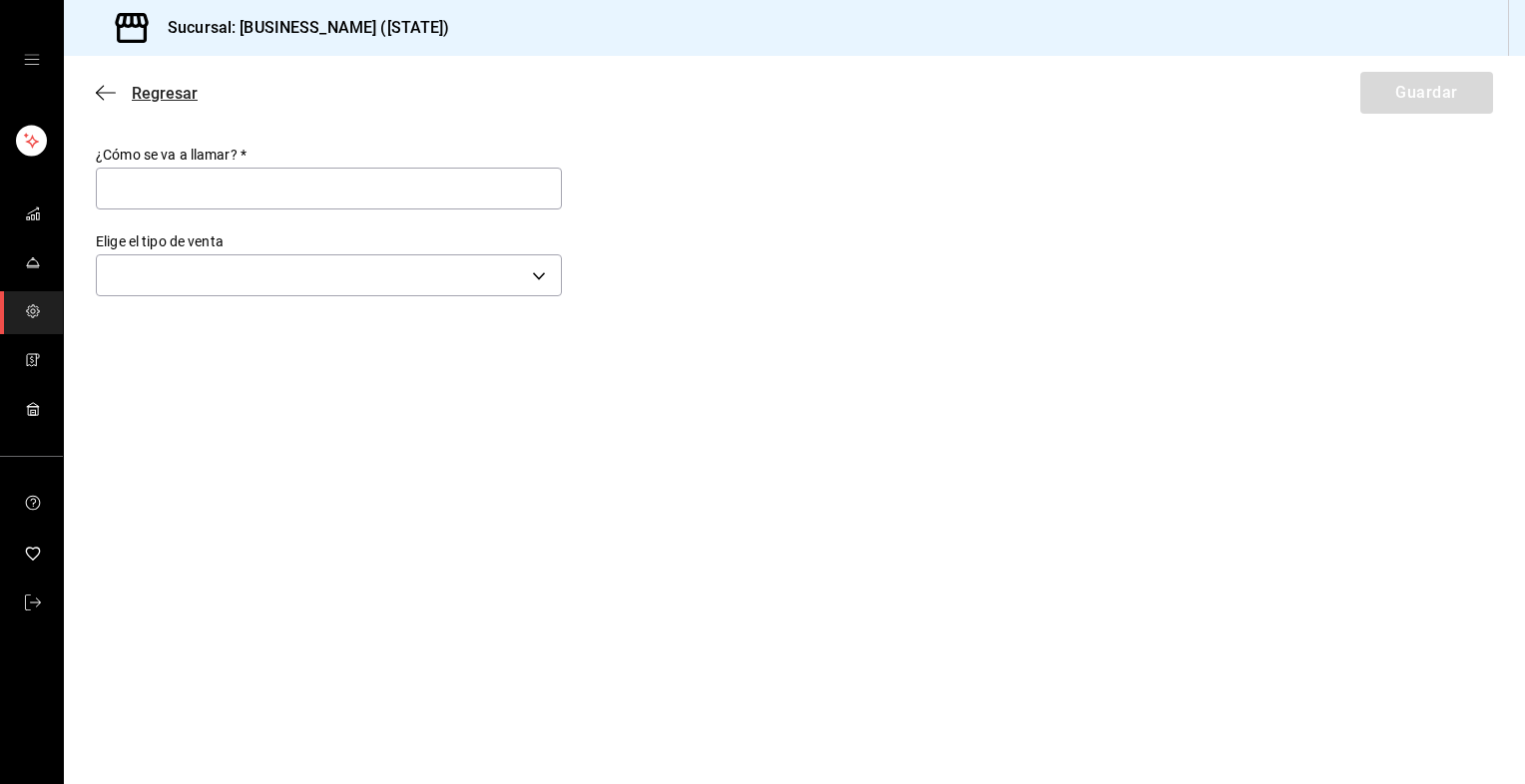 click 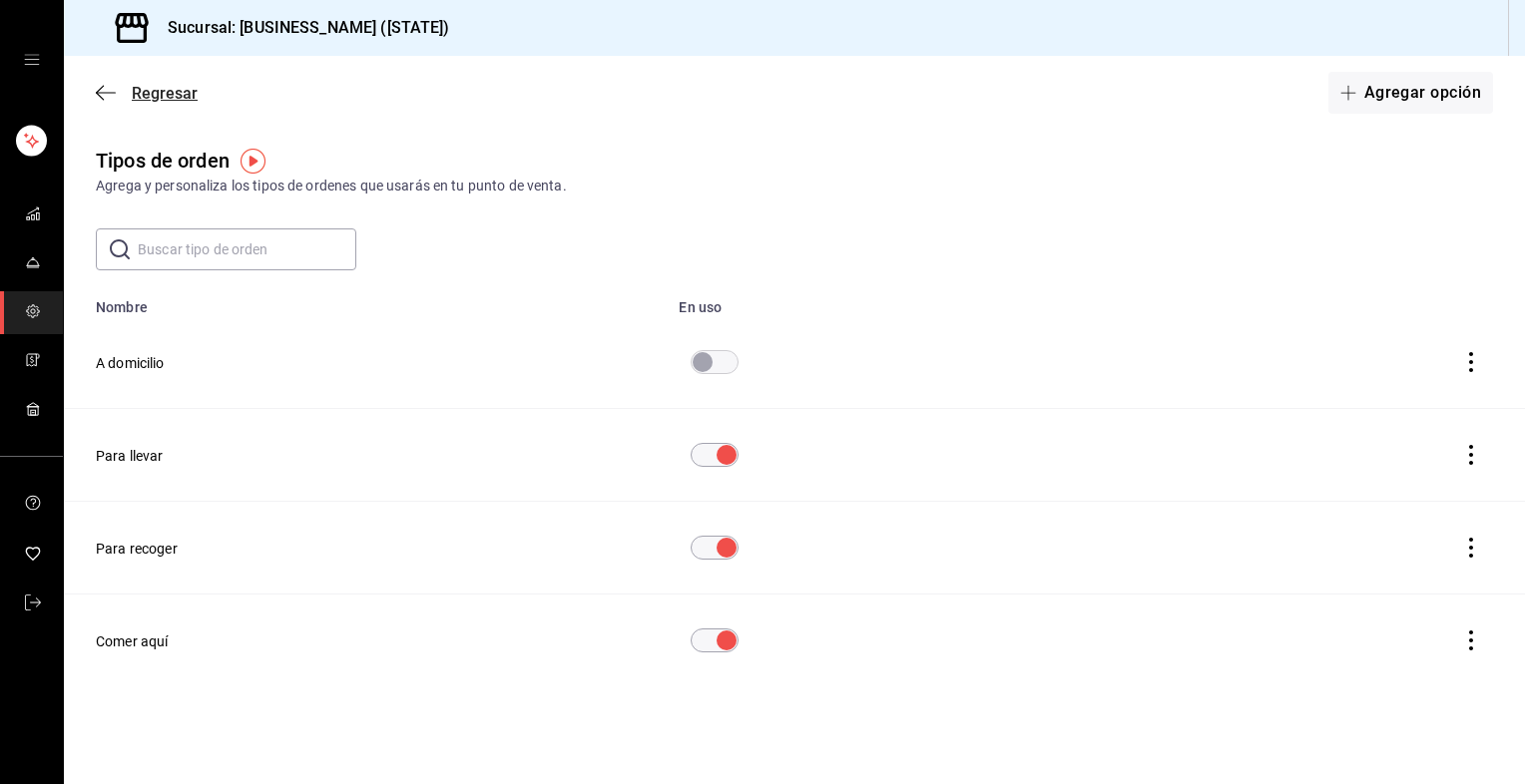 click 